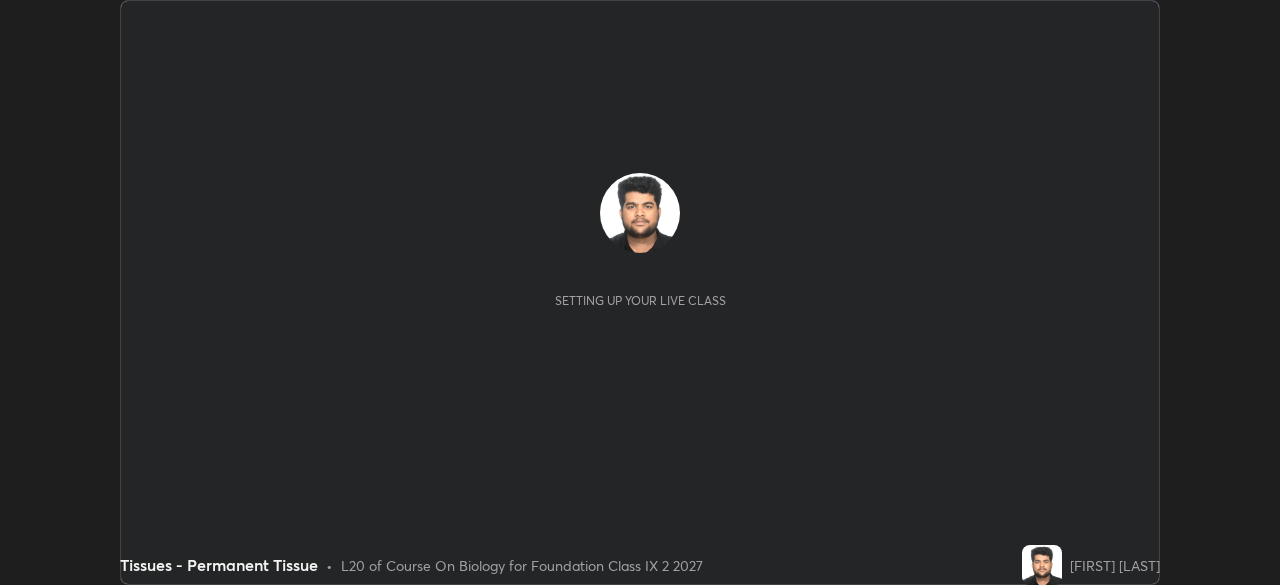scroll, scrollTop: 0, scrollLeft: 0, axis: both 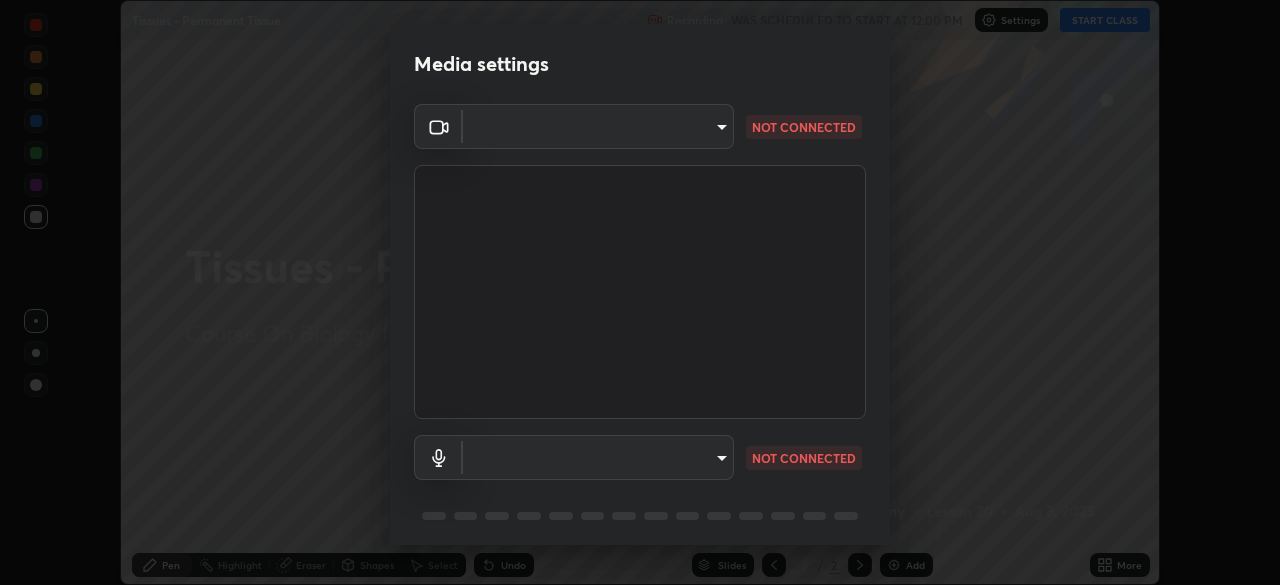 type on "[HASH]" 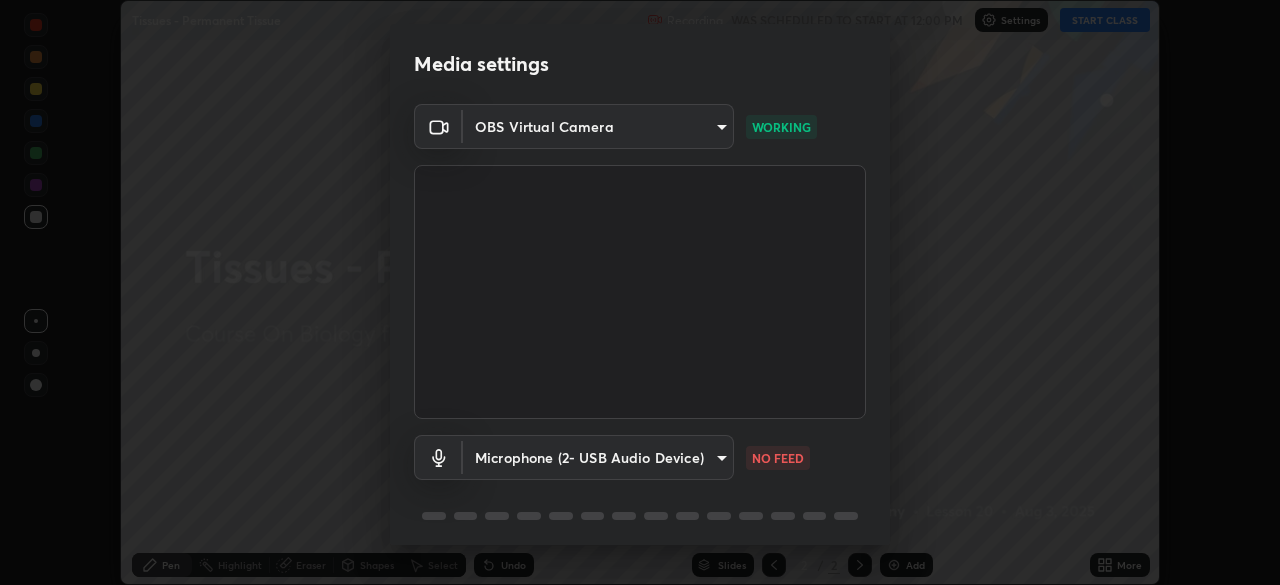 click on "Erase all Tissues - Permanent Tissue Recording WAS SCHEDULED TO START AT  12:00 PM Settings START CLASS Setting up your live class Tissues - Permanent Tissue • L20 of Course On Biology for Foundation Class IX 2 2027 [FIRST] [LAST] Pen Highlight Eraser Shapes Select Undo Slides 2 / 2 Add More No doubts shared Encourage your learners to ask a doubt for better clarity Report an issue Reason for reporting Buffering Chat not working Audio - Video sync issue Educator video quality low ​ Attach an image Report Media settings OBS Virtual Camera [HASH] WORKING Microphone (2- USB Audio Device) [HASH] NO FEED 1 / 5 Next" at bounding box center (640, 292) 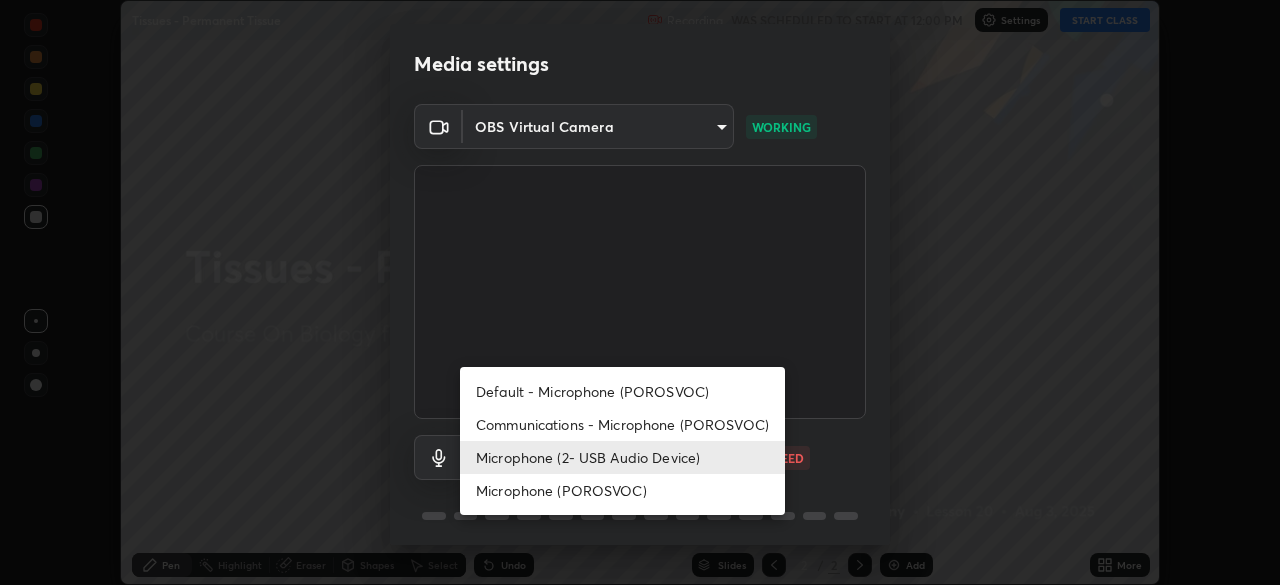 click on "Communications - Microphone (POROSVOC)" at bounding box center (622, 424) 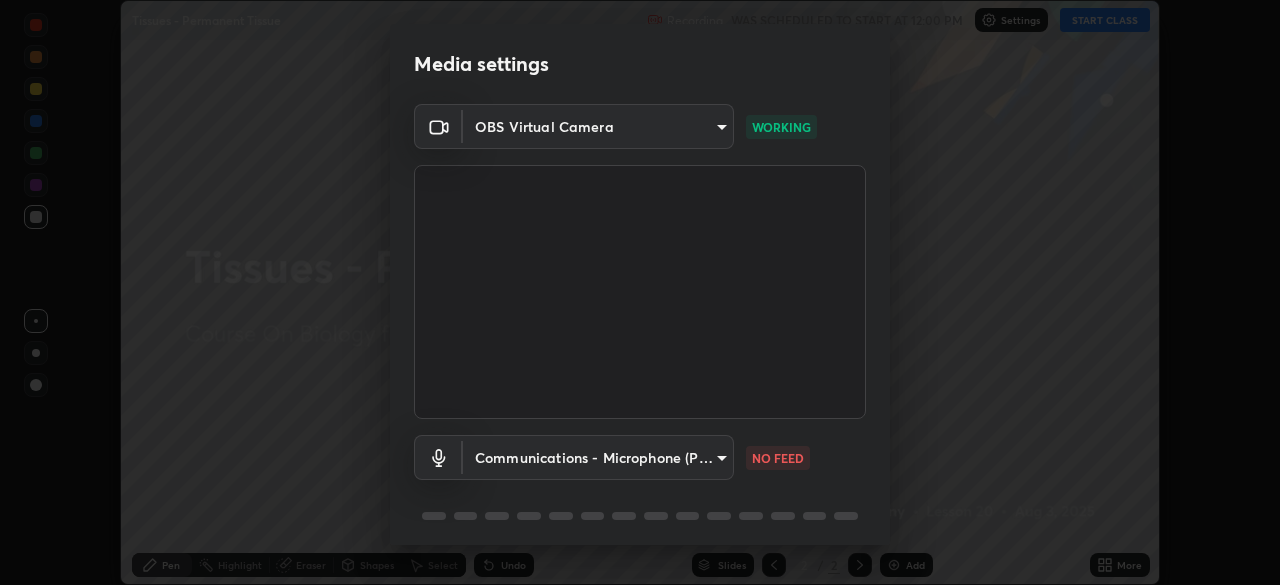 type on "communications" 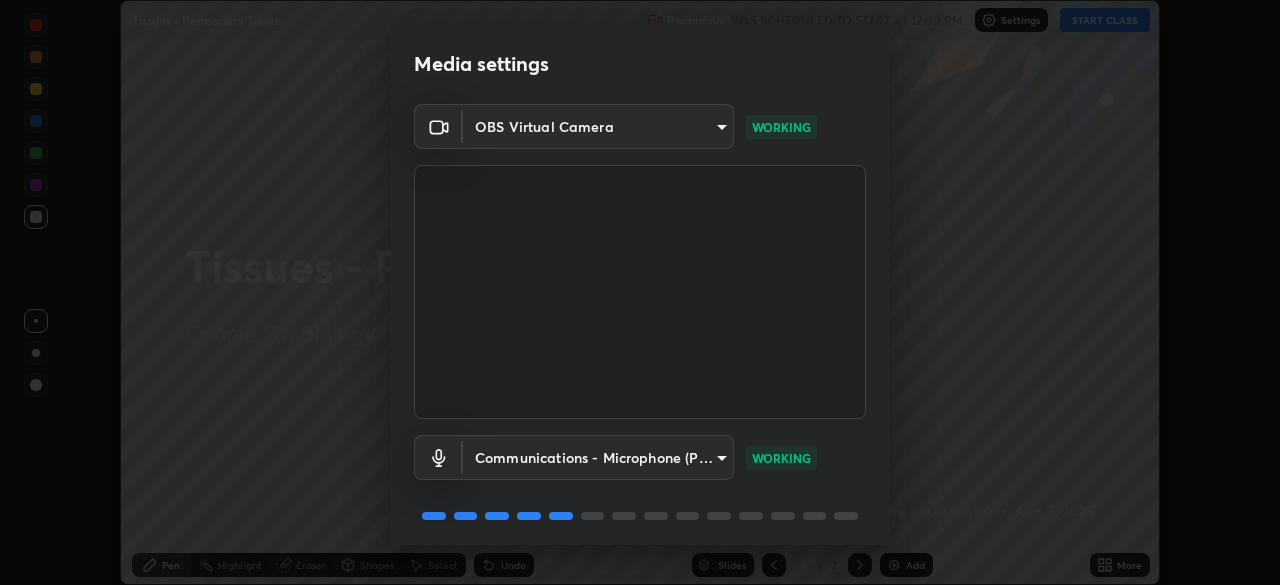 scroll, scrollTop: 71, scrollLeft: 0, axis: vertical 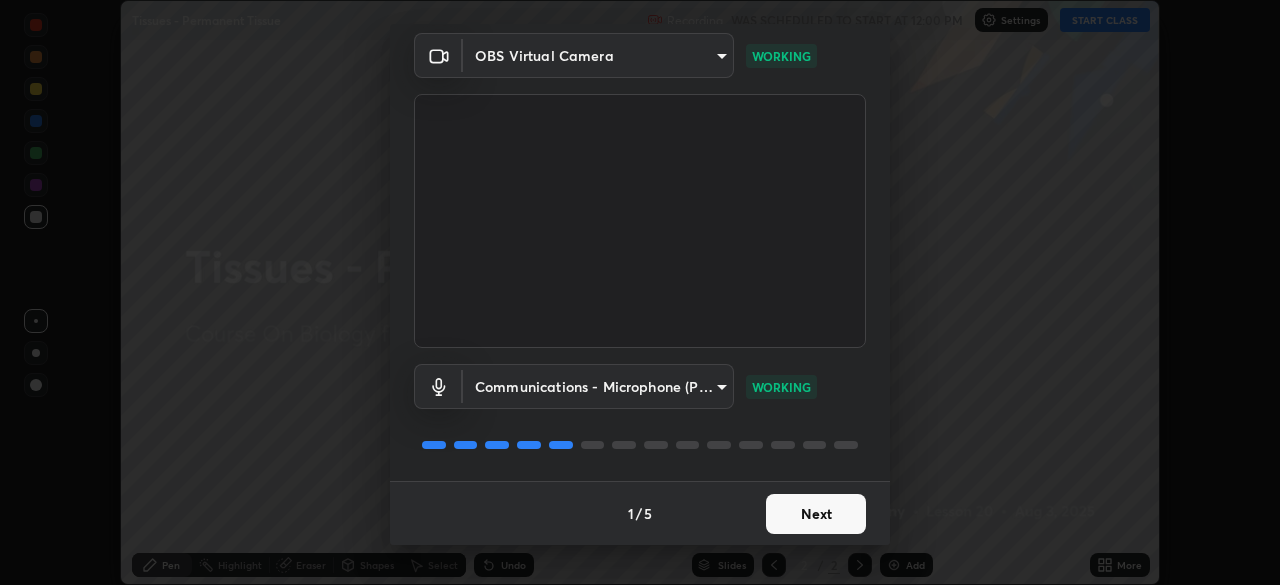 click on "Next" at bounding box center (816, 514) 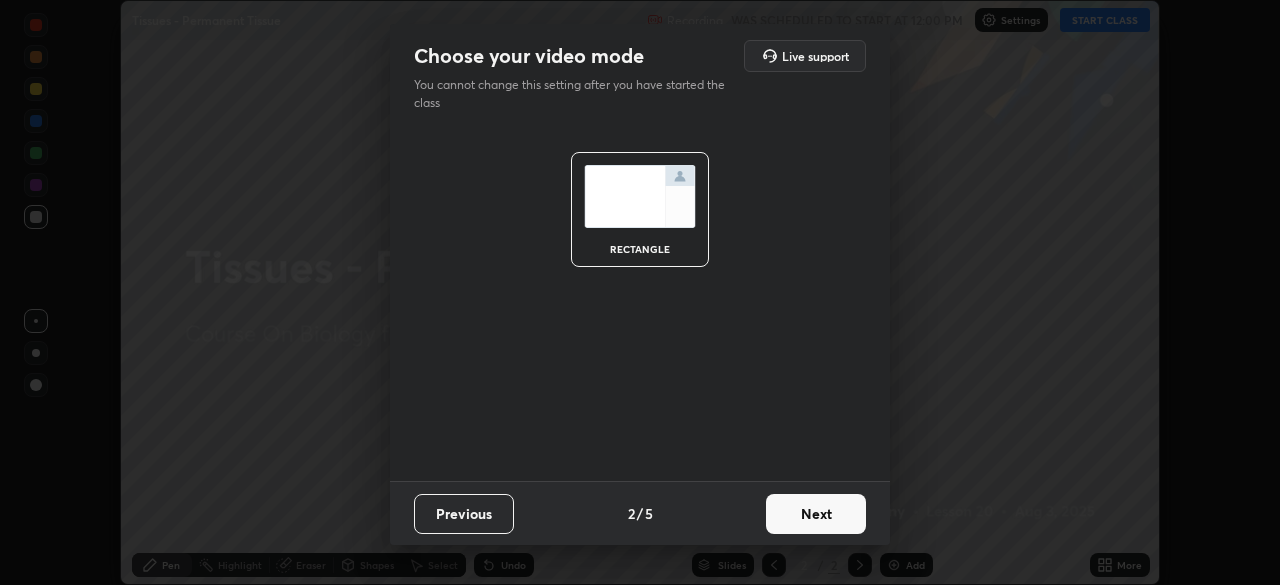 scroll, scrollTop: 0, scrollLeft: 0, axis: both 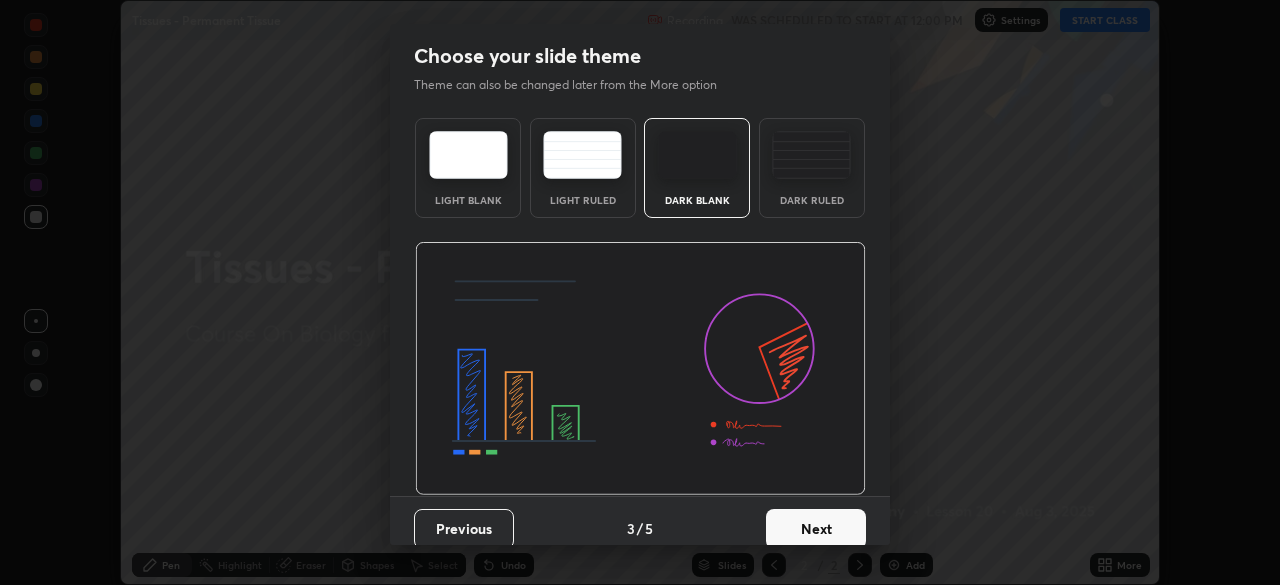 click on "Next" at bounding box center [816, 529] 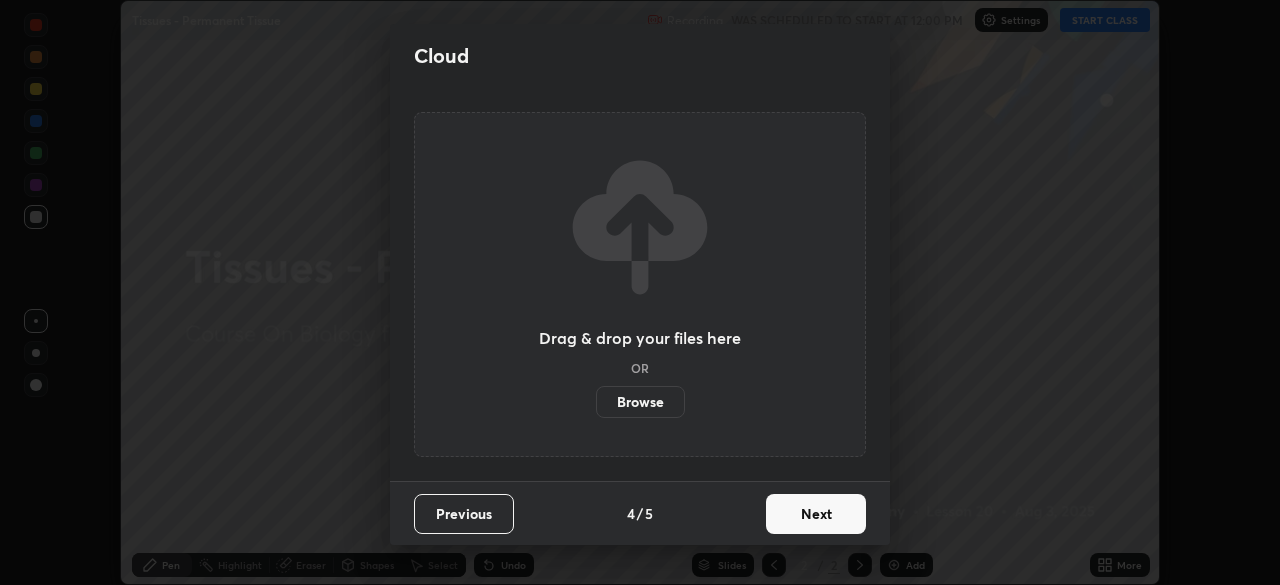click on "Browse" at bounding box center [640, 402] 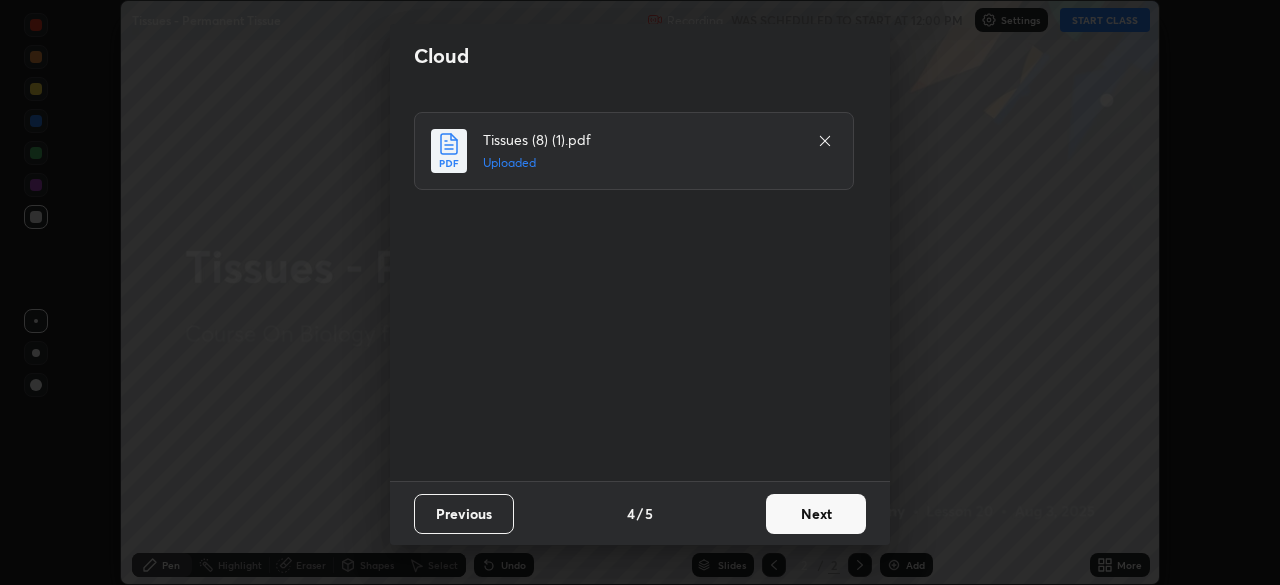 click on "Next" at bounding box center [816, 514] 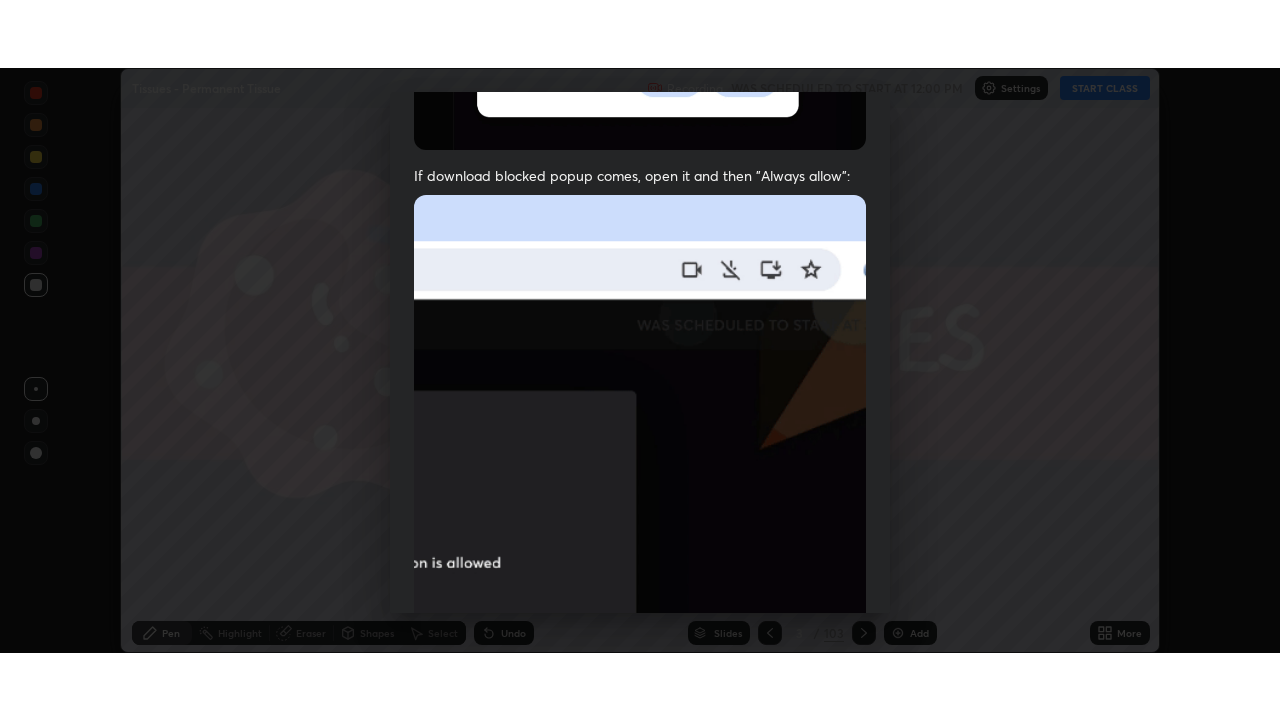 scroll, scrollTop: 479, scrollLeft: 0, axis: vertical 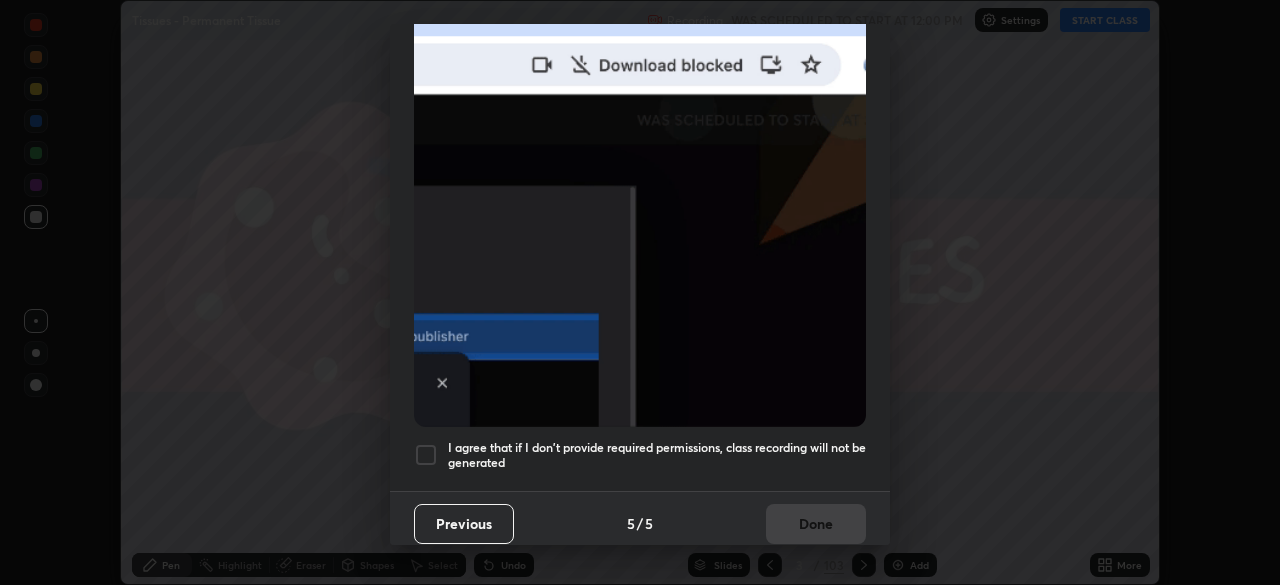 click at bounding box center (426, 455) 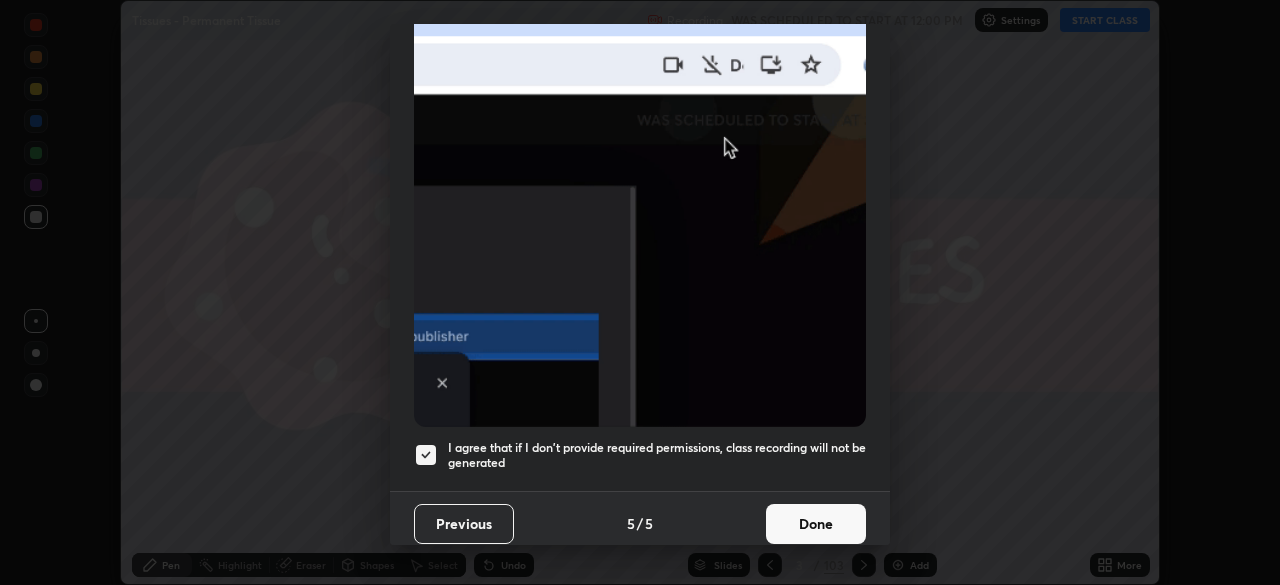 click on "Done" at bounding box center (816, 524) 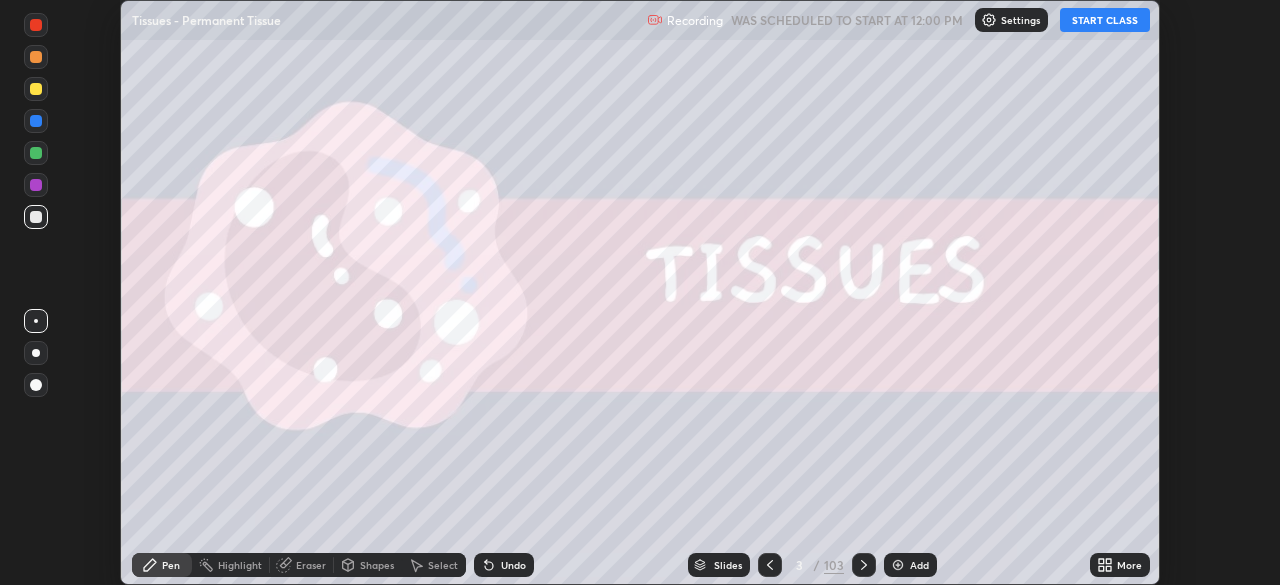click on "START CLASS" at bounding box center [1105, 20] 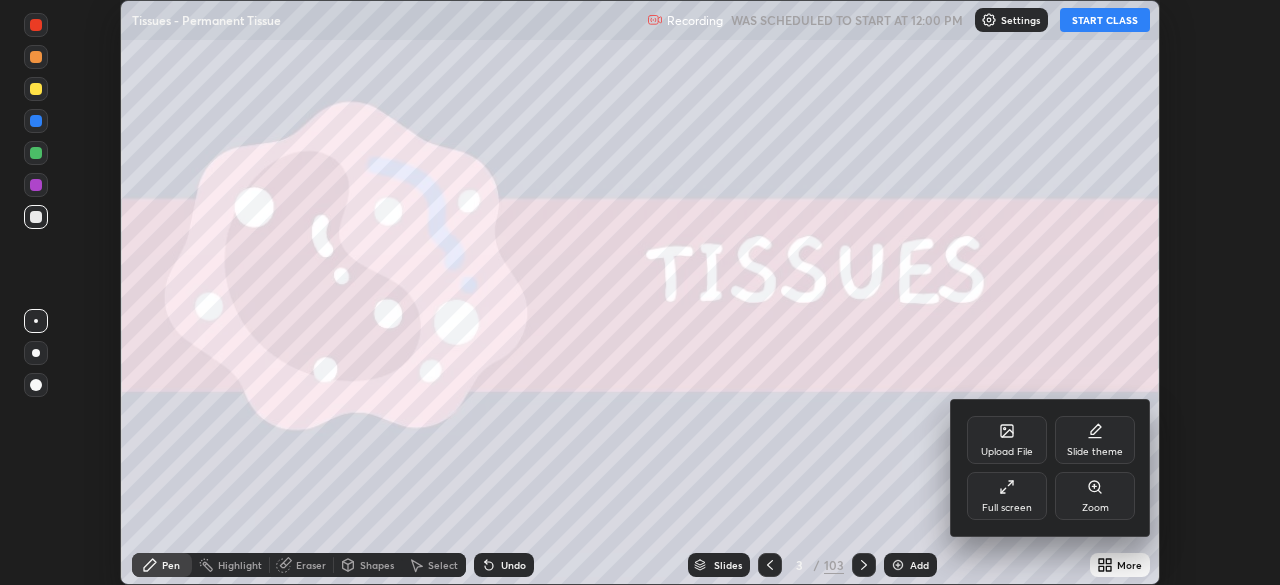 click on "Full screen" at bounding box center [1007, 508] 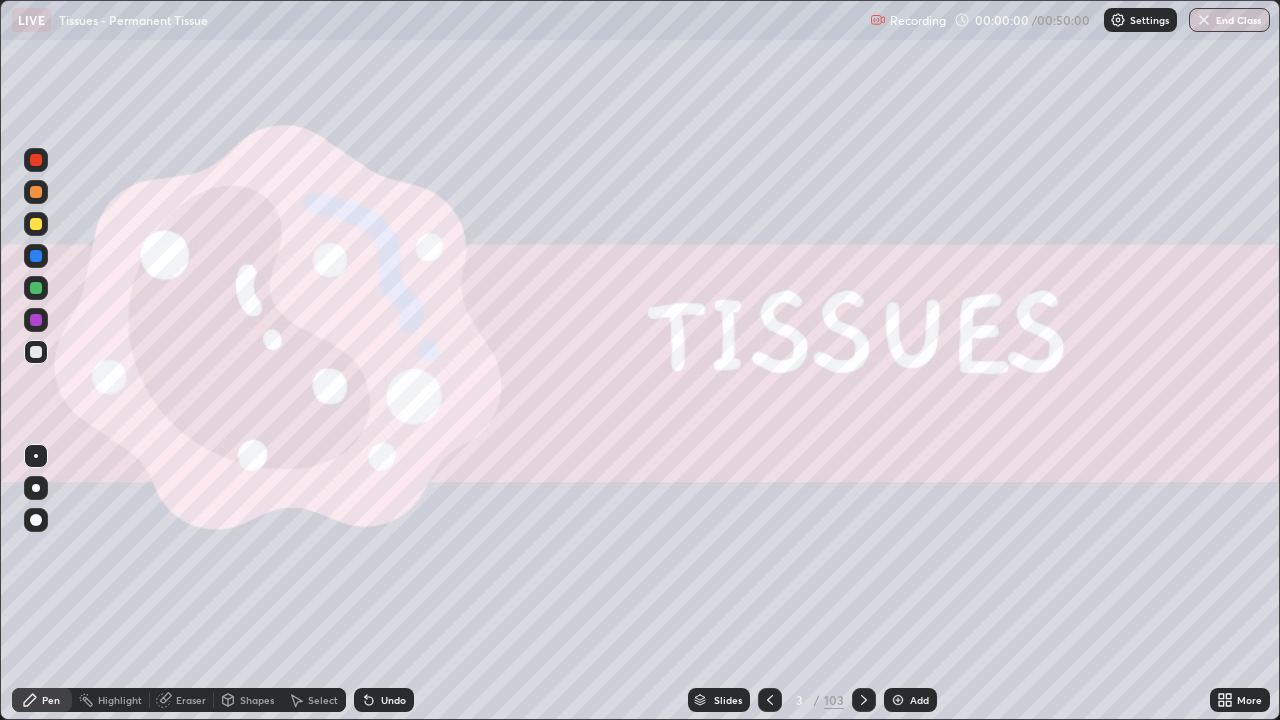 scroll, scrollTop: 99280, scrollLeft: 98720, axis: both 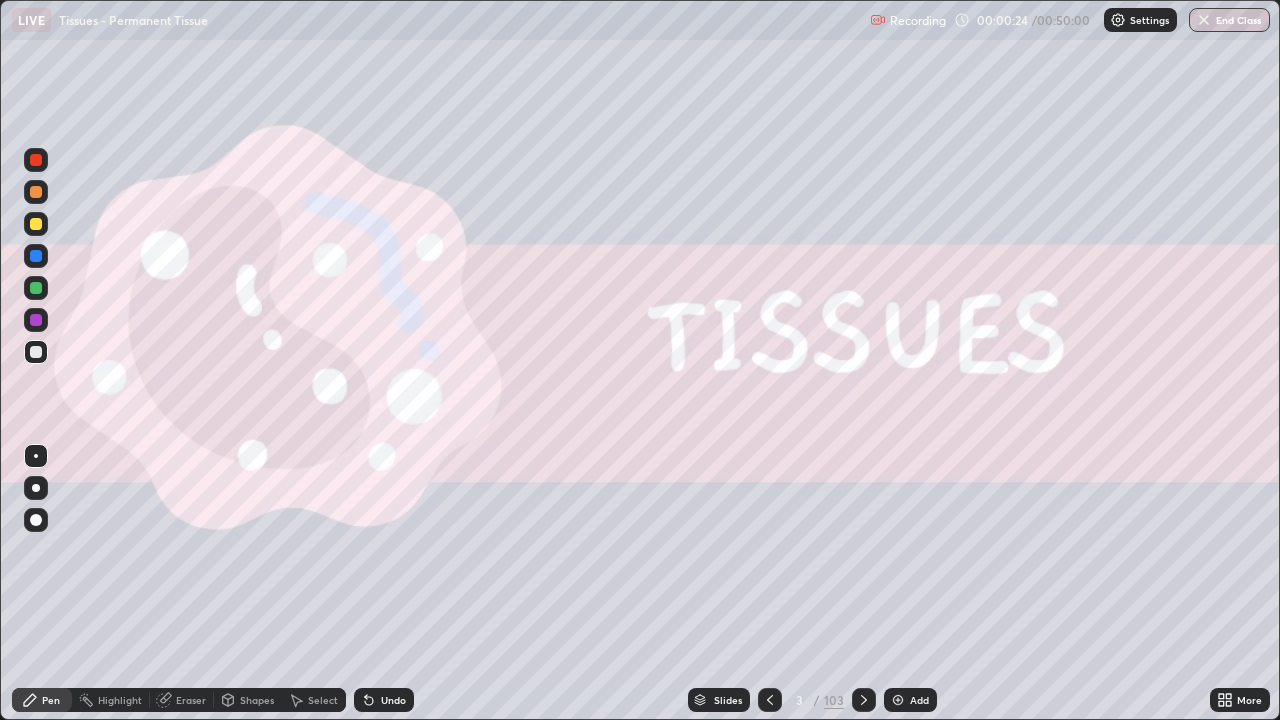 click on "Slides" at bounding box center [728, 700] 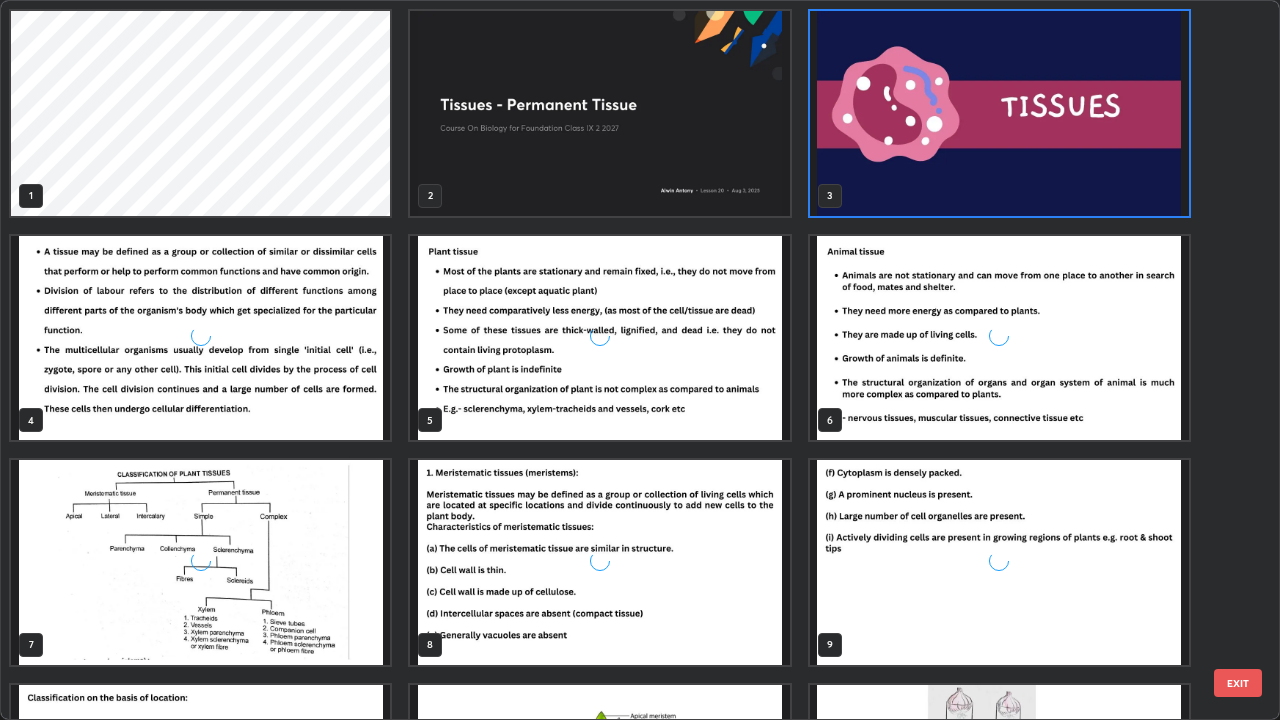 scroll, scrollTop: 7, scrollLeft: 11, axis: both 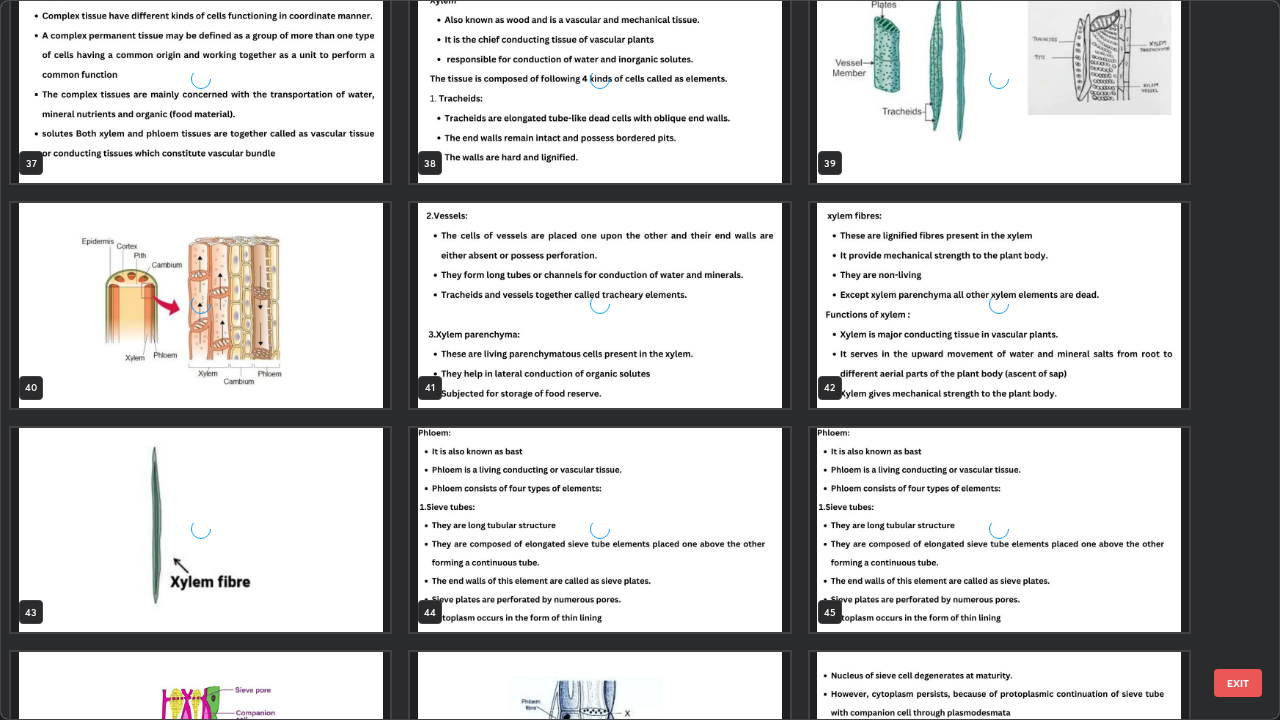 click at bounding box center [999, 530] 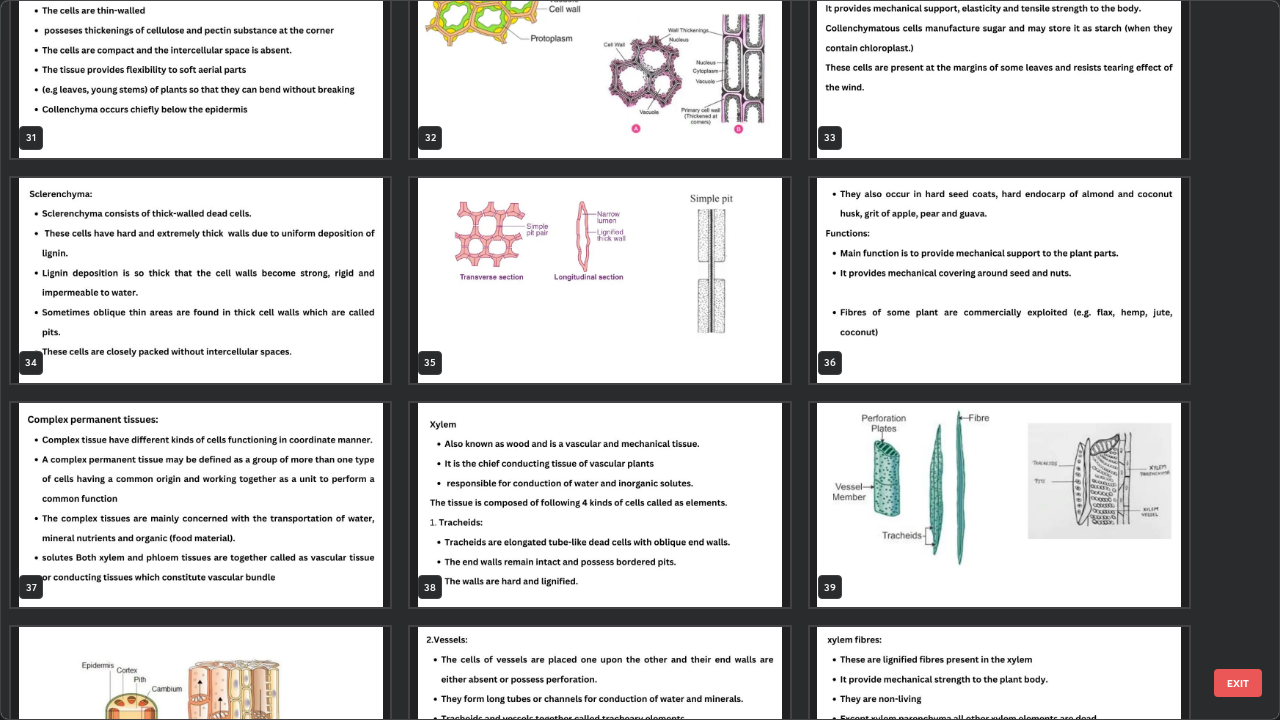 scroll, scrollTop: 2305, scrollLeft: 0, axis: vertical 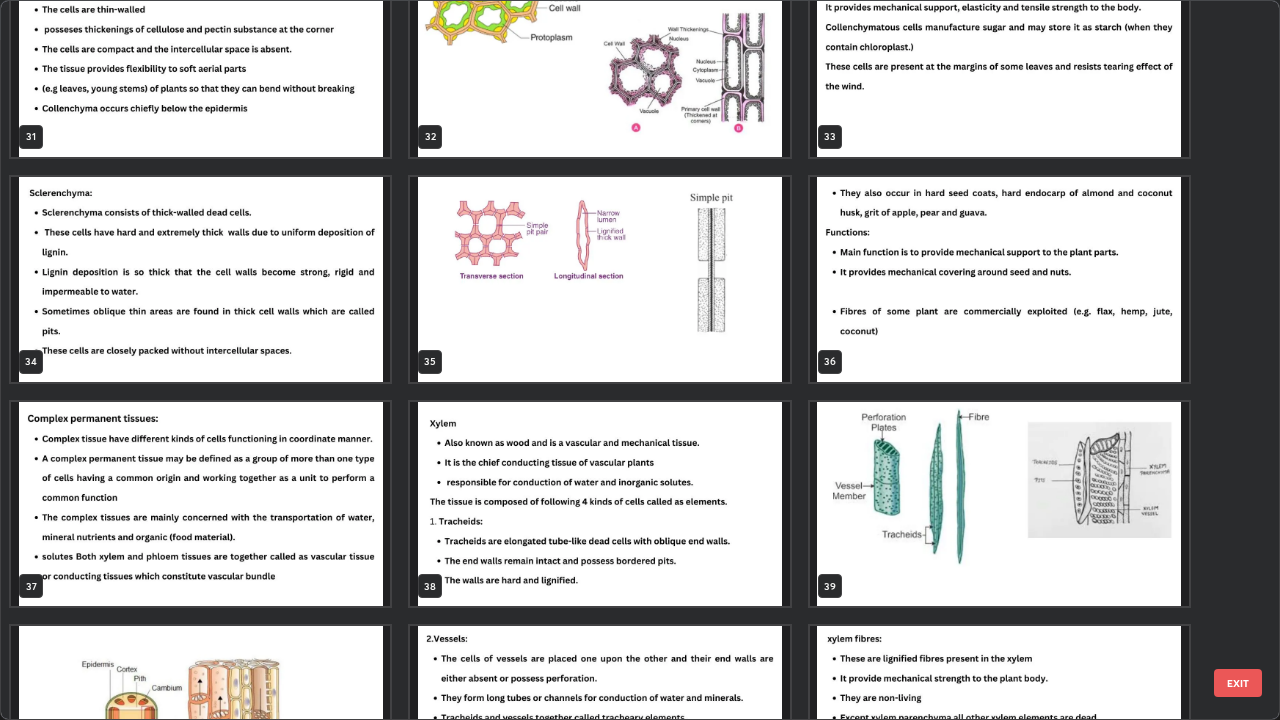 click at bounding box center [200, 504] 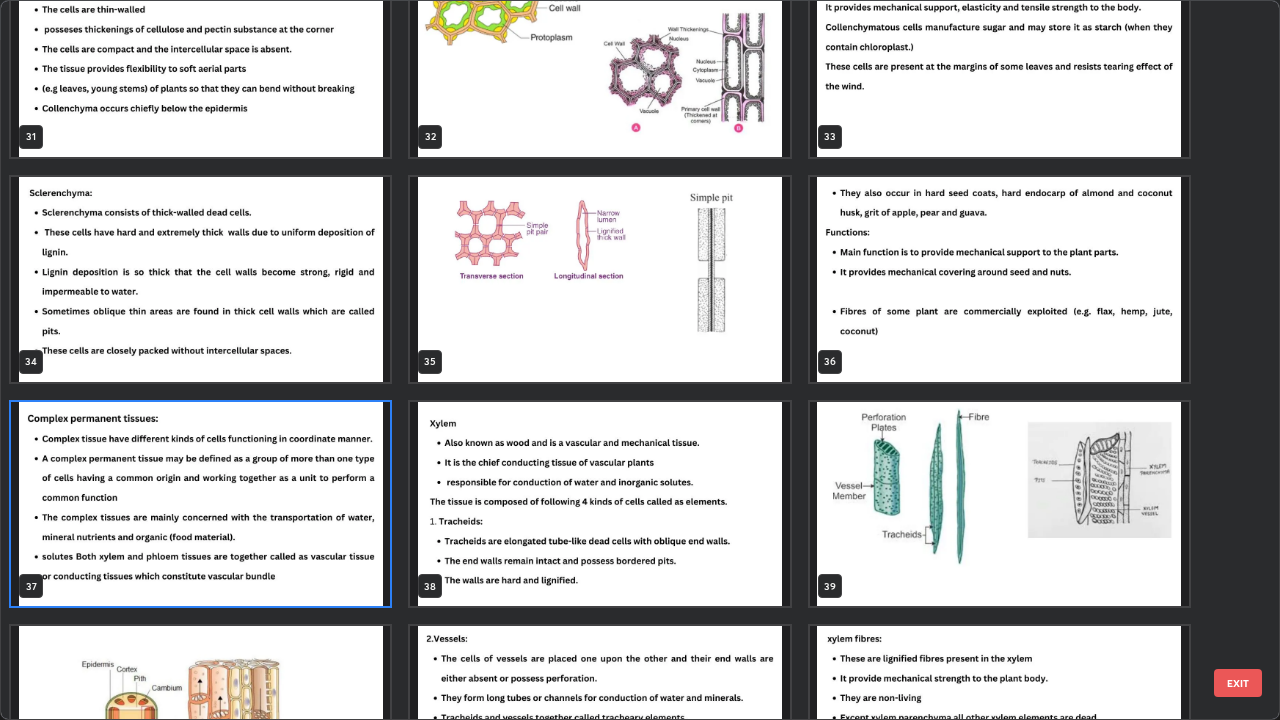 click at bounding box center [200, 504] 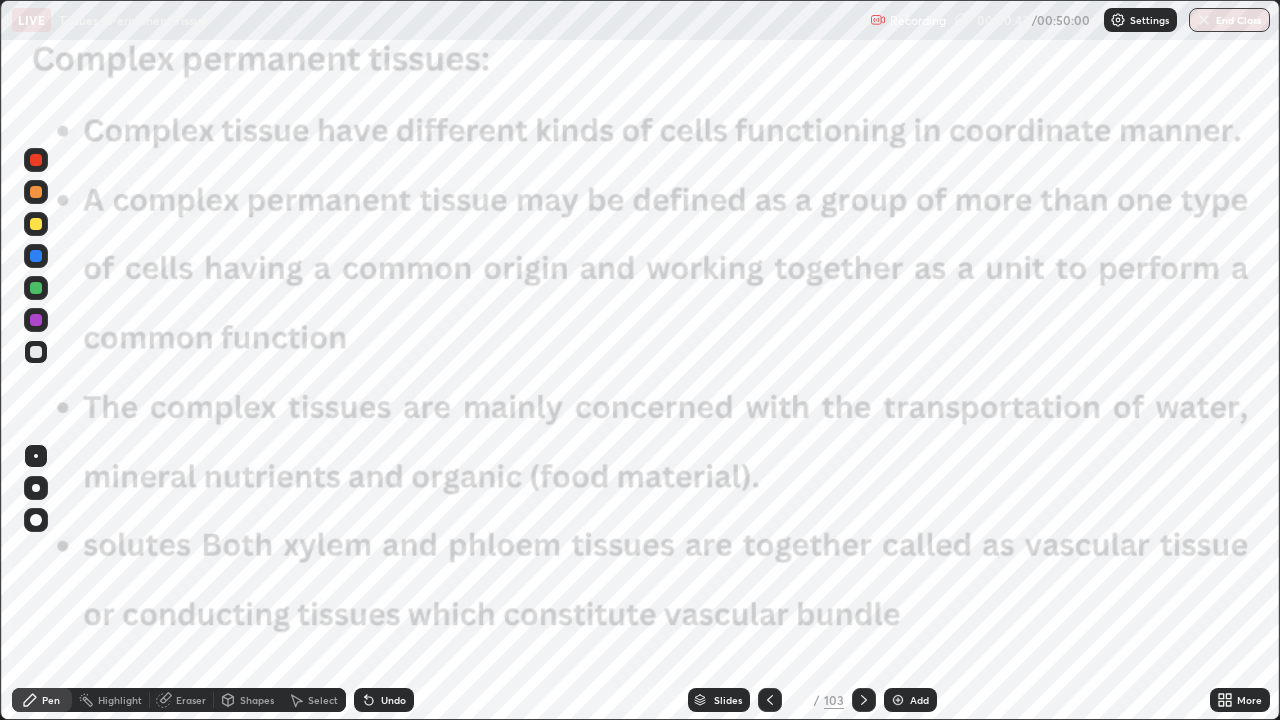 click 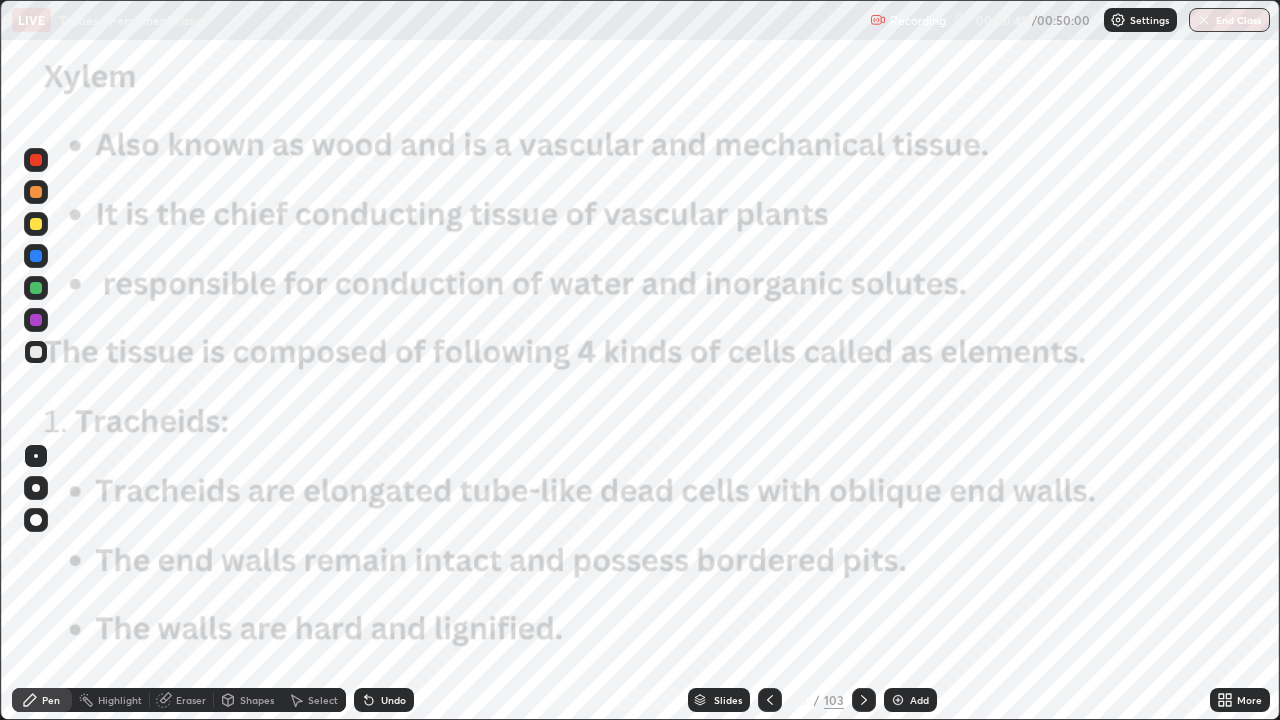 click at bounding box center [36, 160] 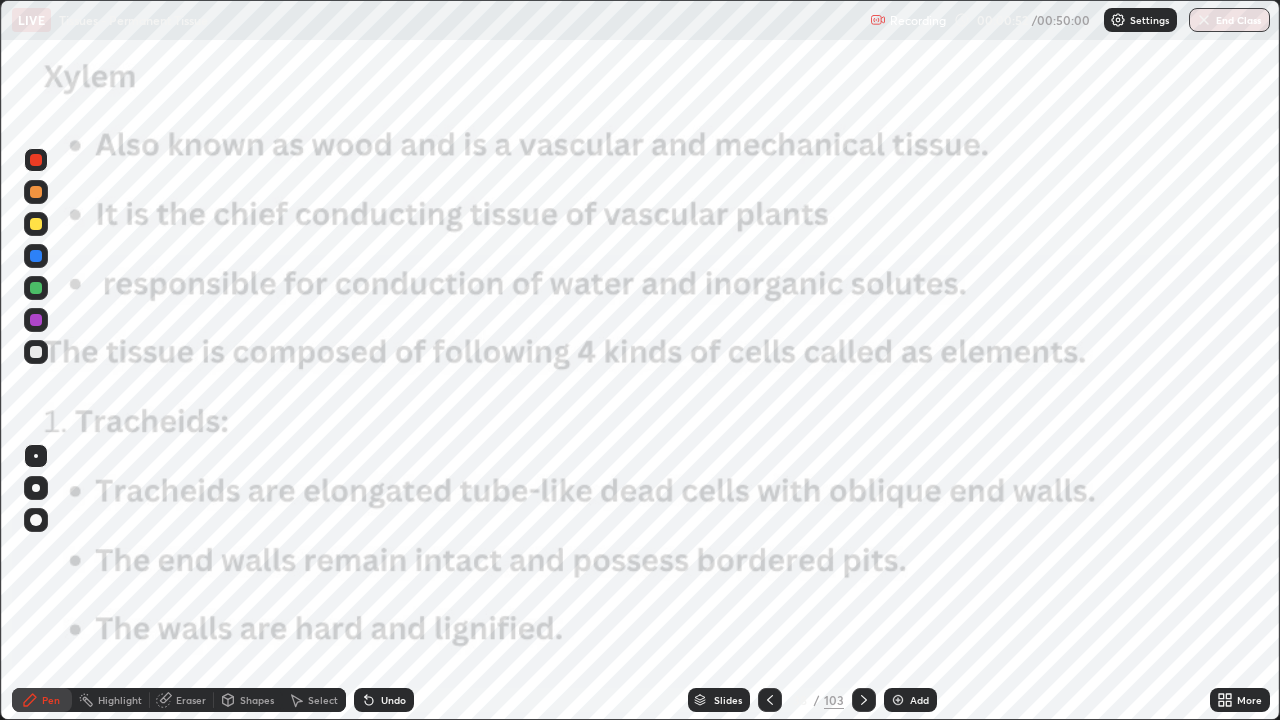 click on "Undo" at bounding box center [384, 700] 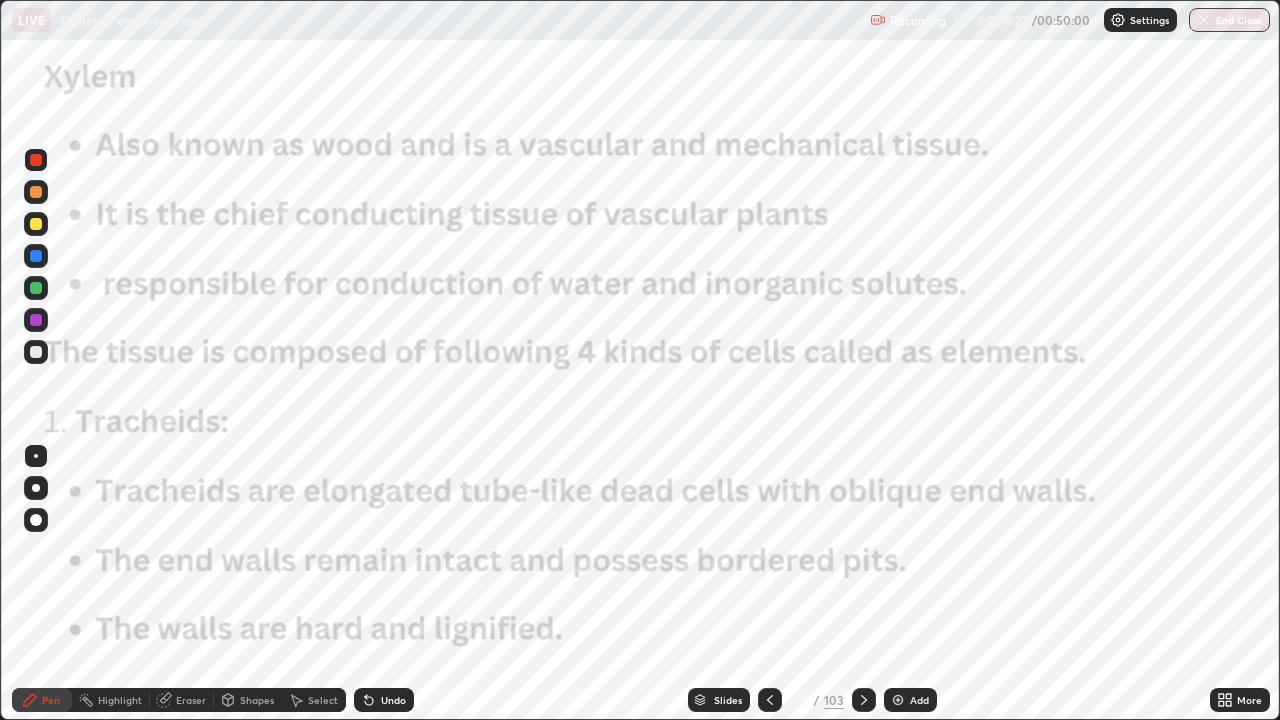 click at bounding box center (864, 700) 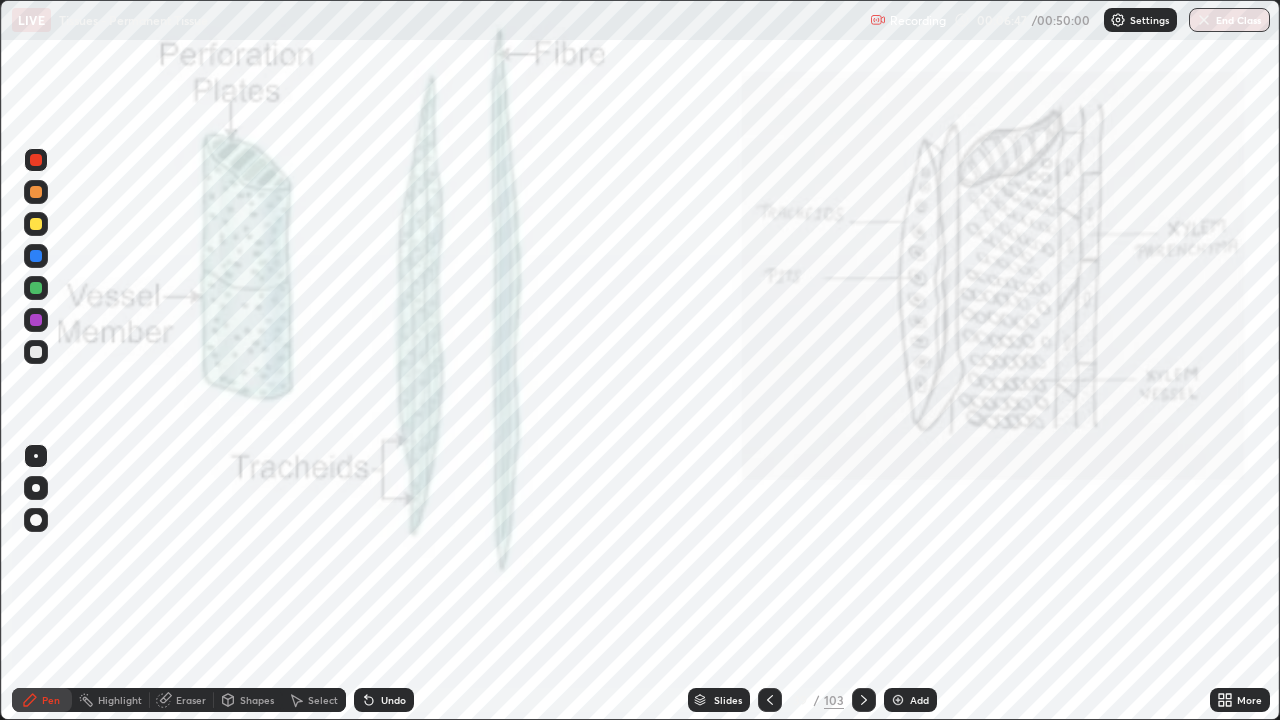 click on "Eraser" at bounding box center (191, 700) 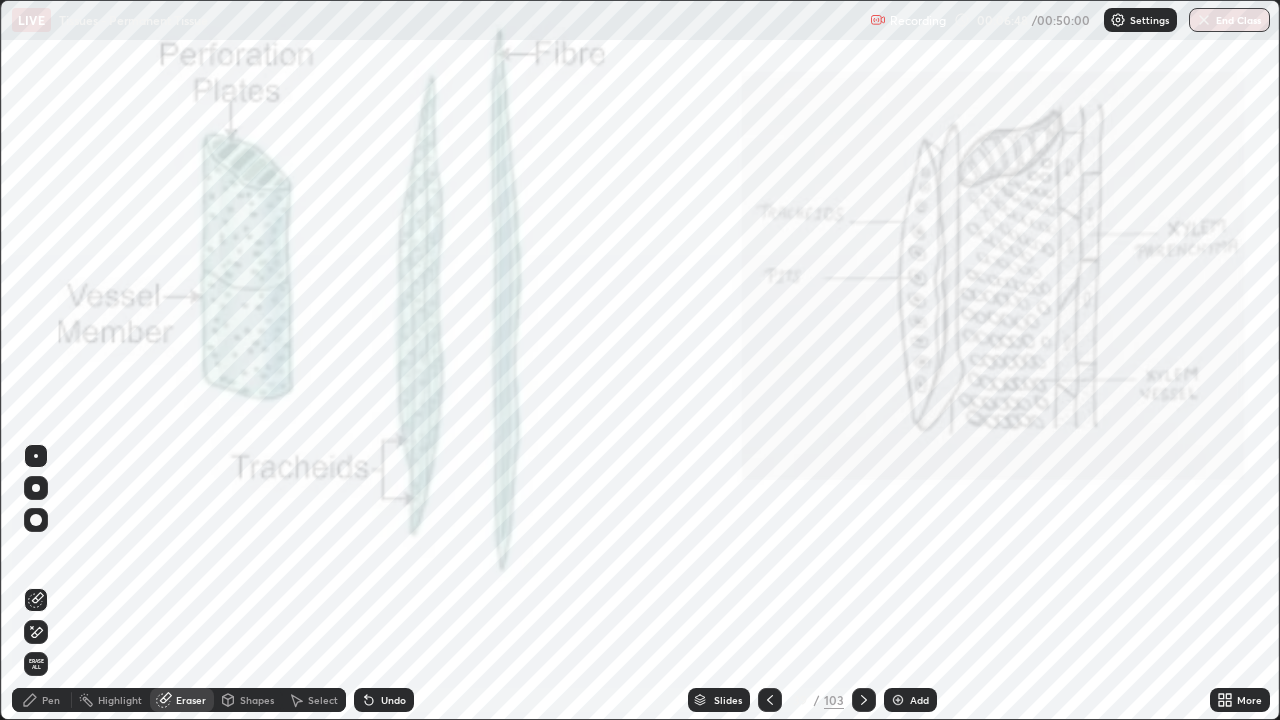 click on "Erase all" at bounding box center [36, 664] 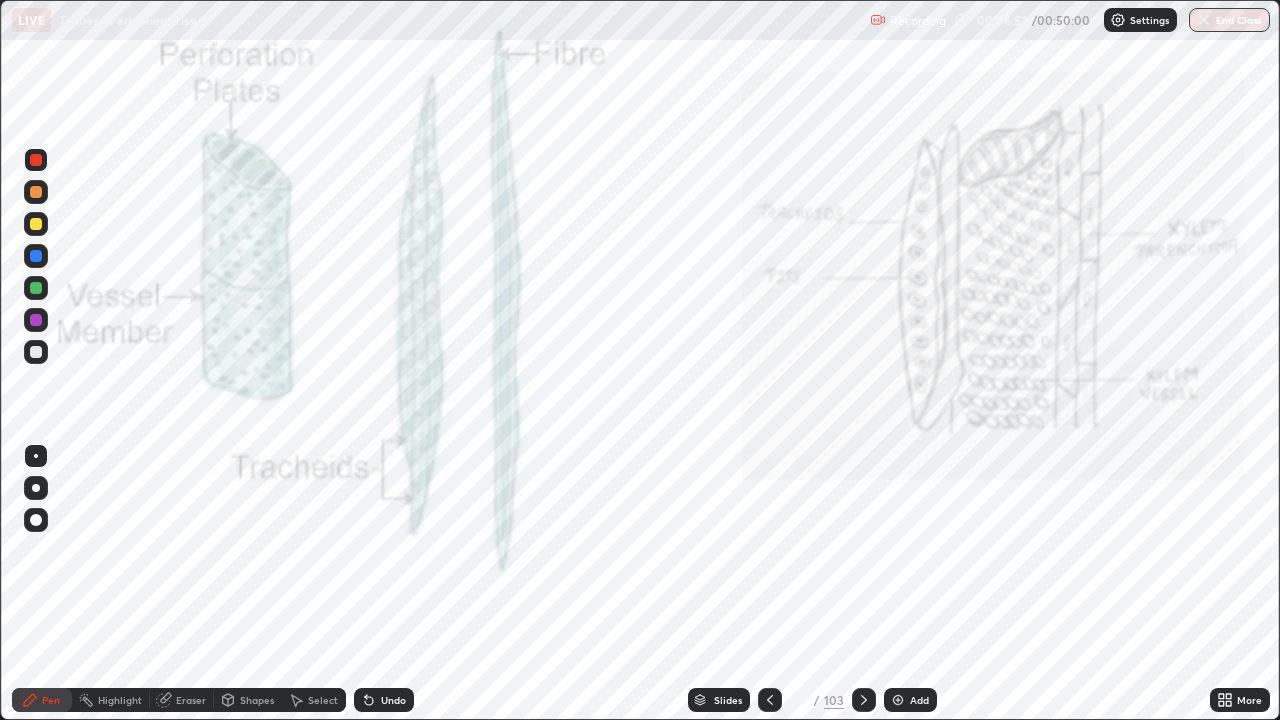 click at bounding box center [864, 700] 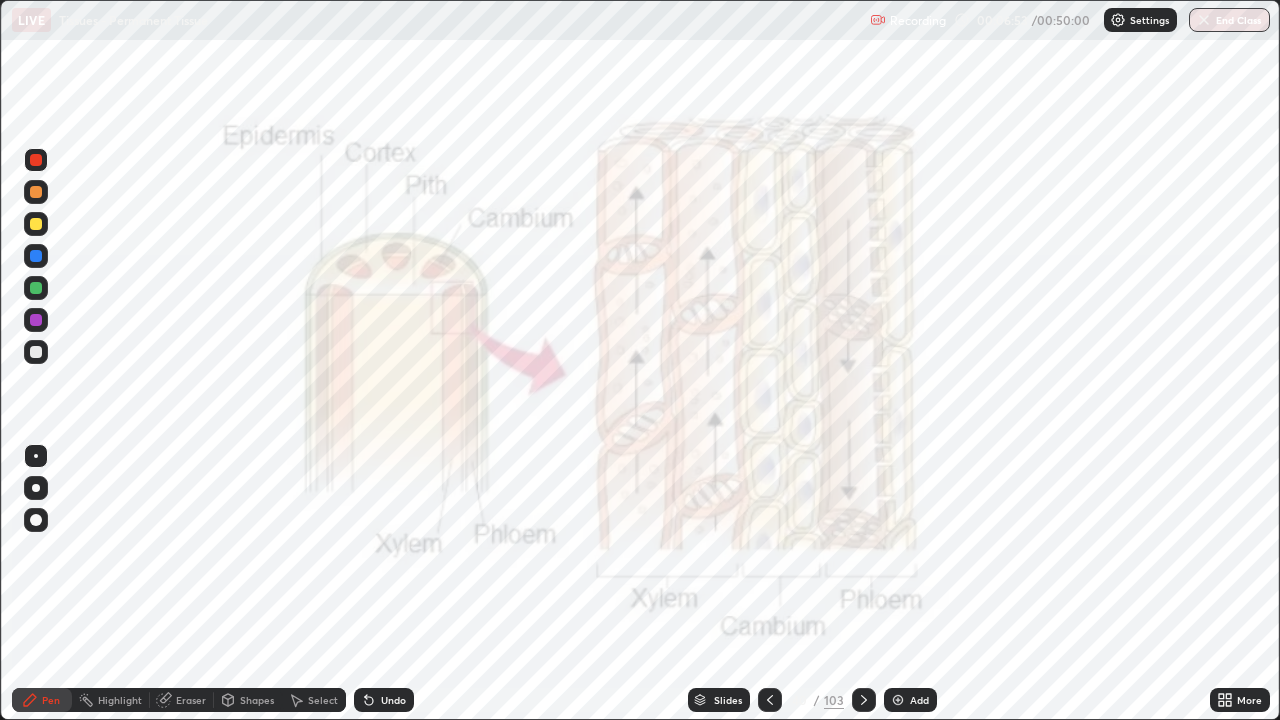 click at bounding box center [864, 700] 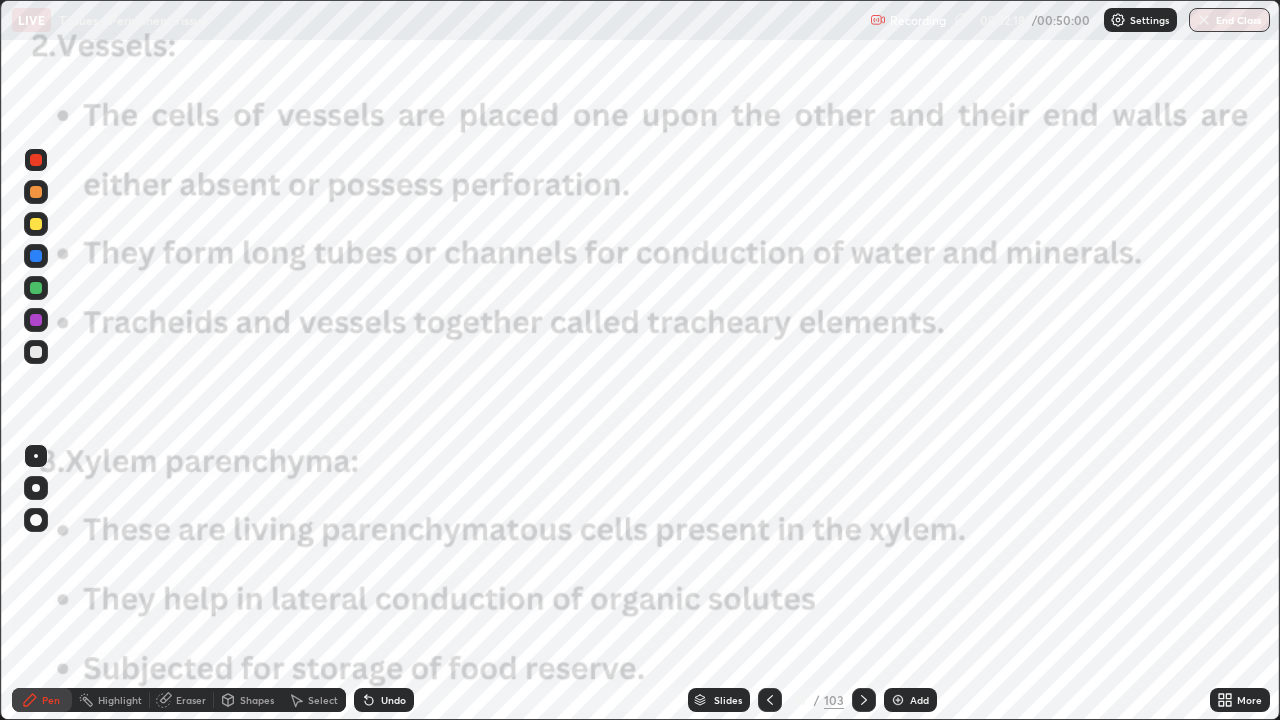 click on "Eraser" at bounding box center [191, 700] 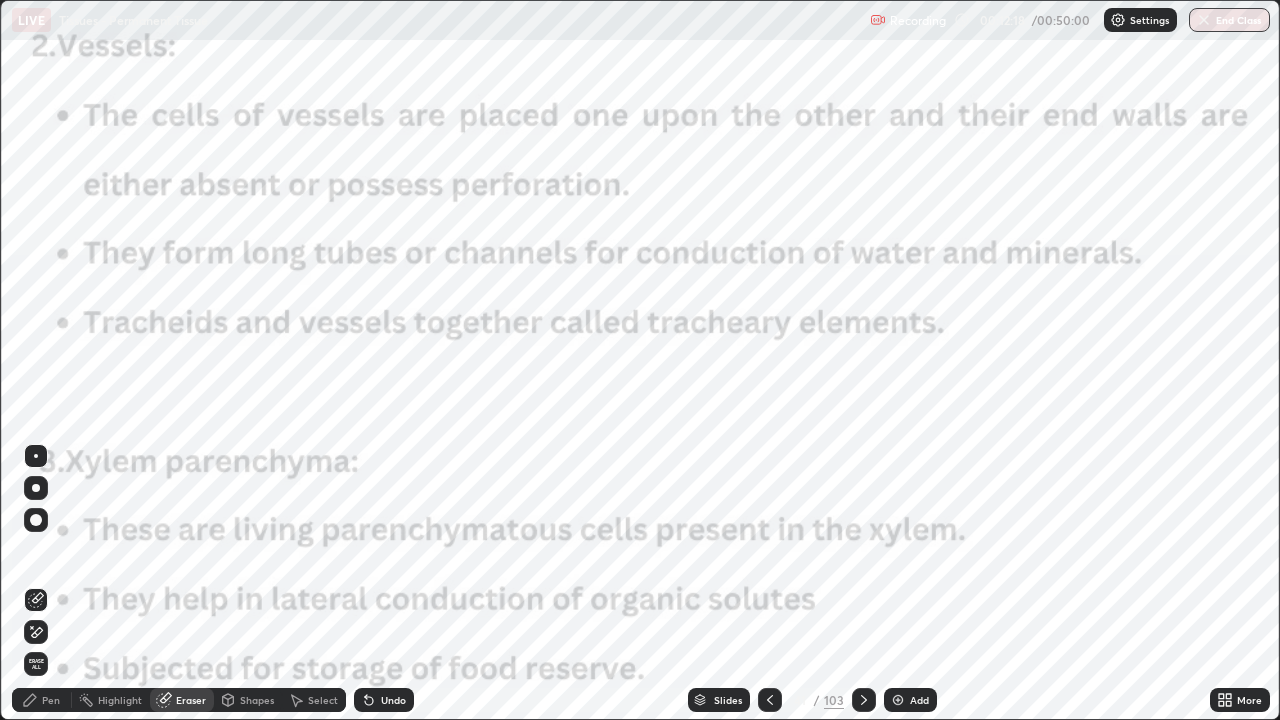 click on "Erase all" at bounding box center [36, 664] 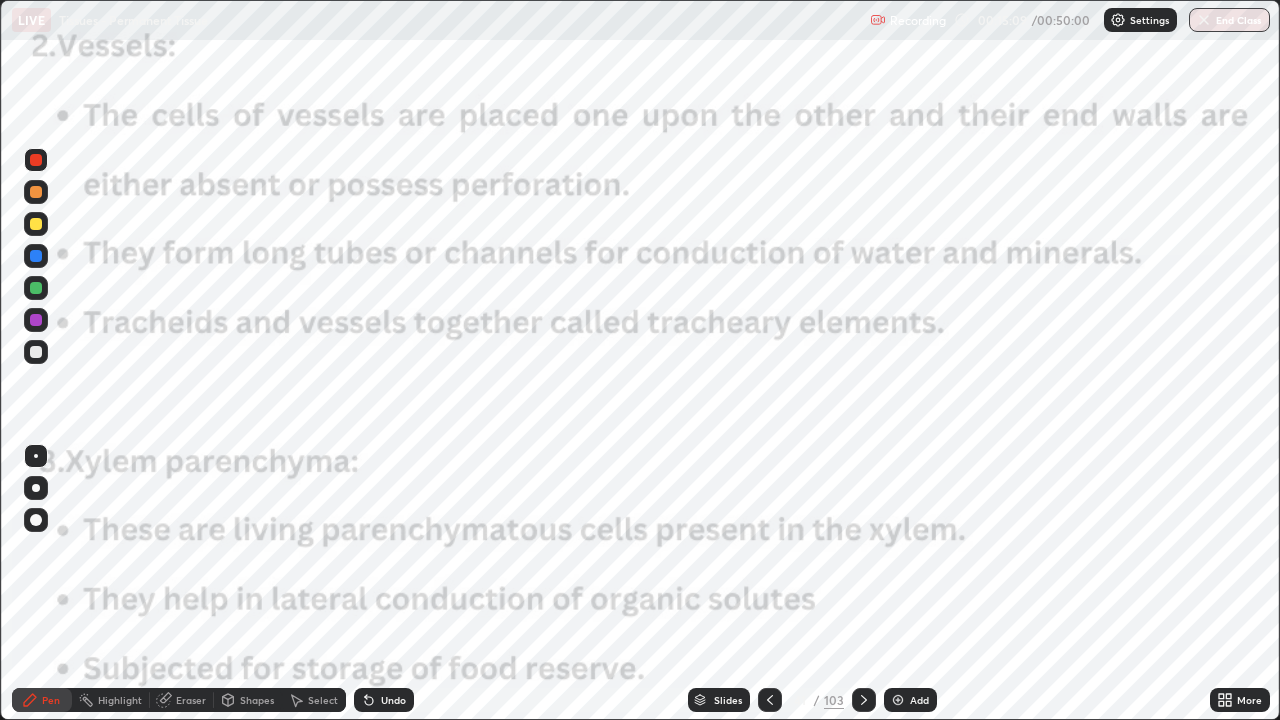 click at bounding box center (864, 700) 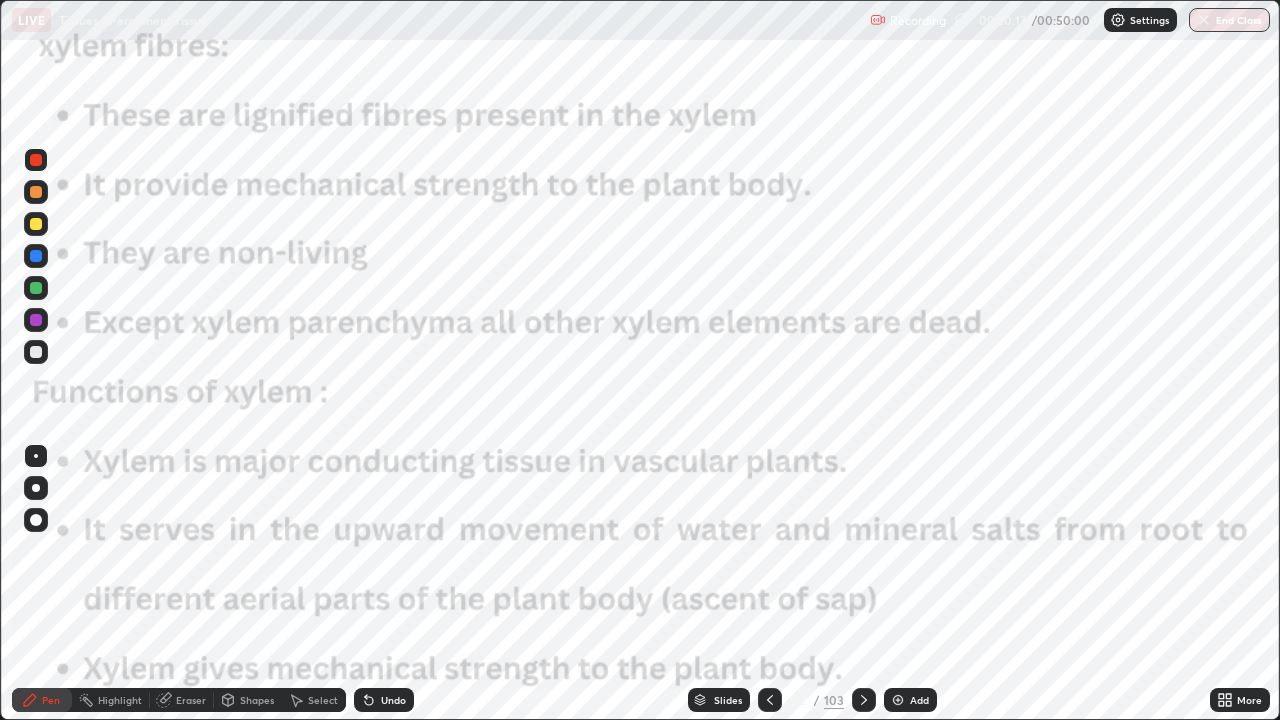click on "Slides" at bounding box center (728, 700) 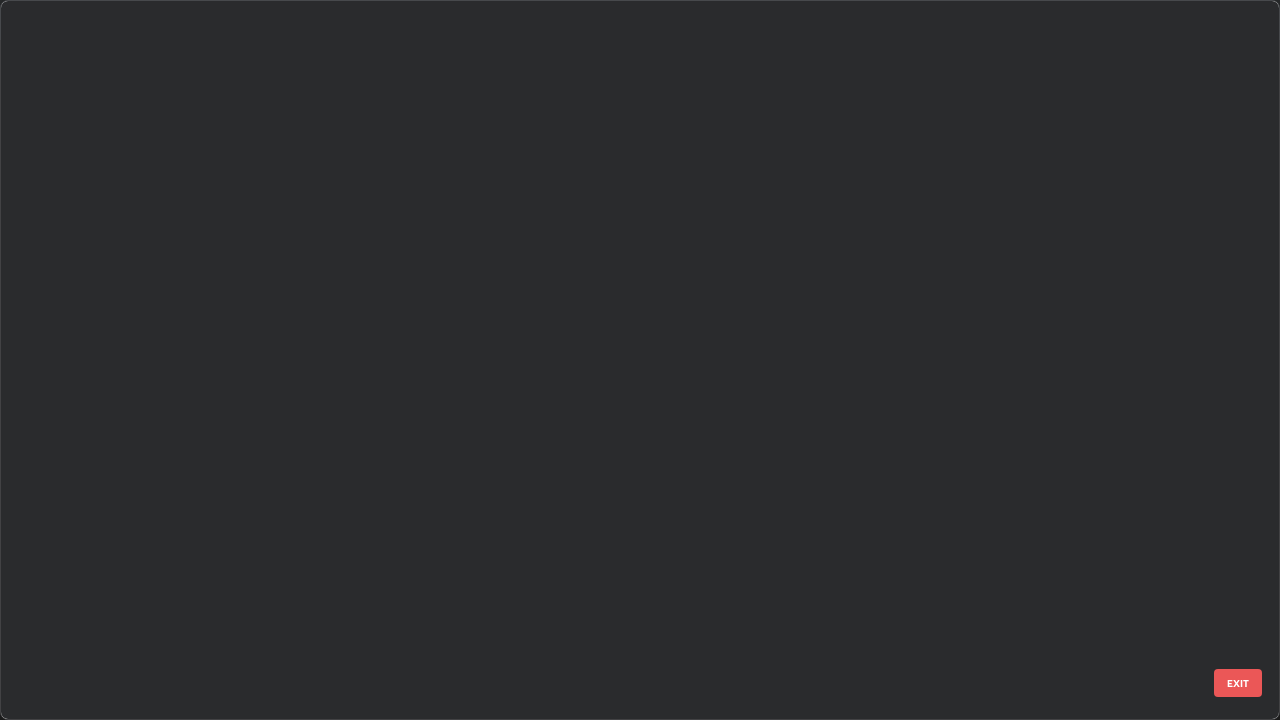 scroll, scrollTop: 2426, scrollLeft: 0, axis: vertical 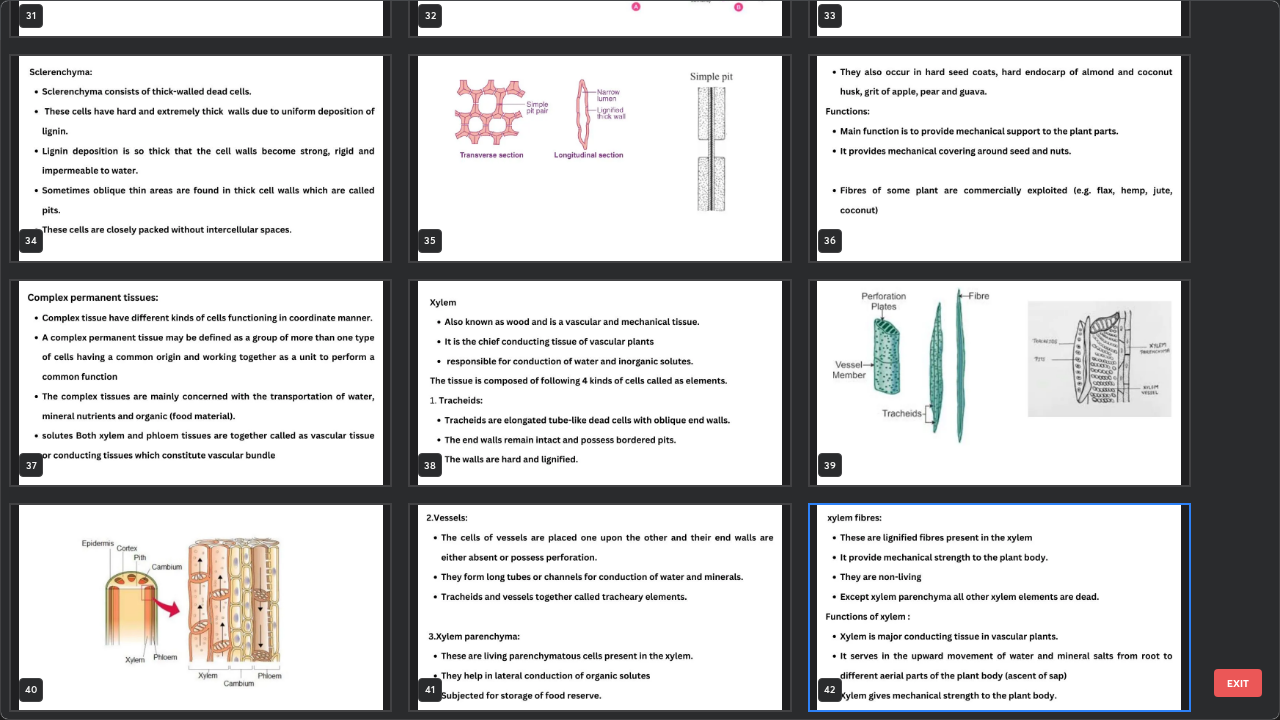 click at bounding box center [999, 383] 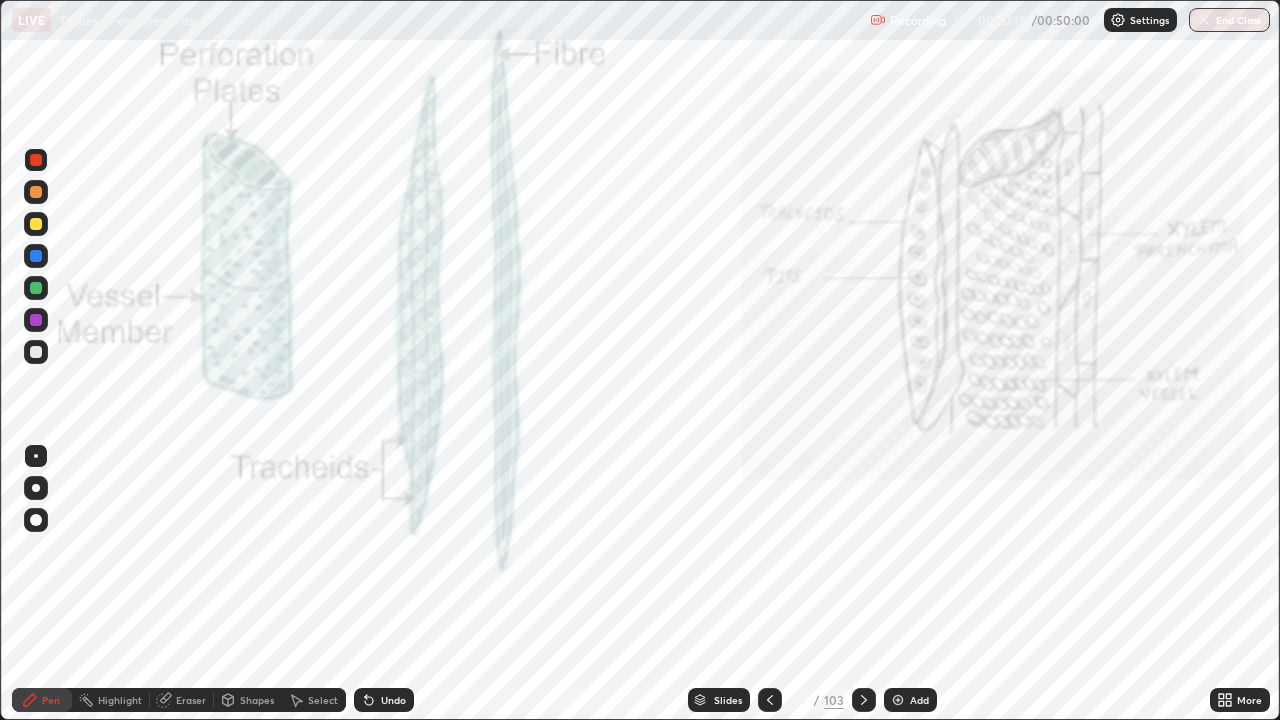 click at bounding box center [999, 383] 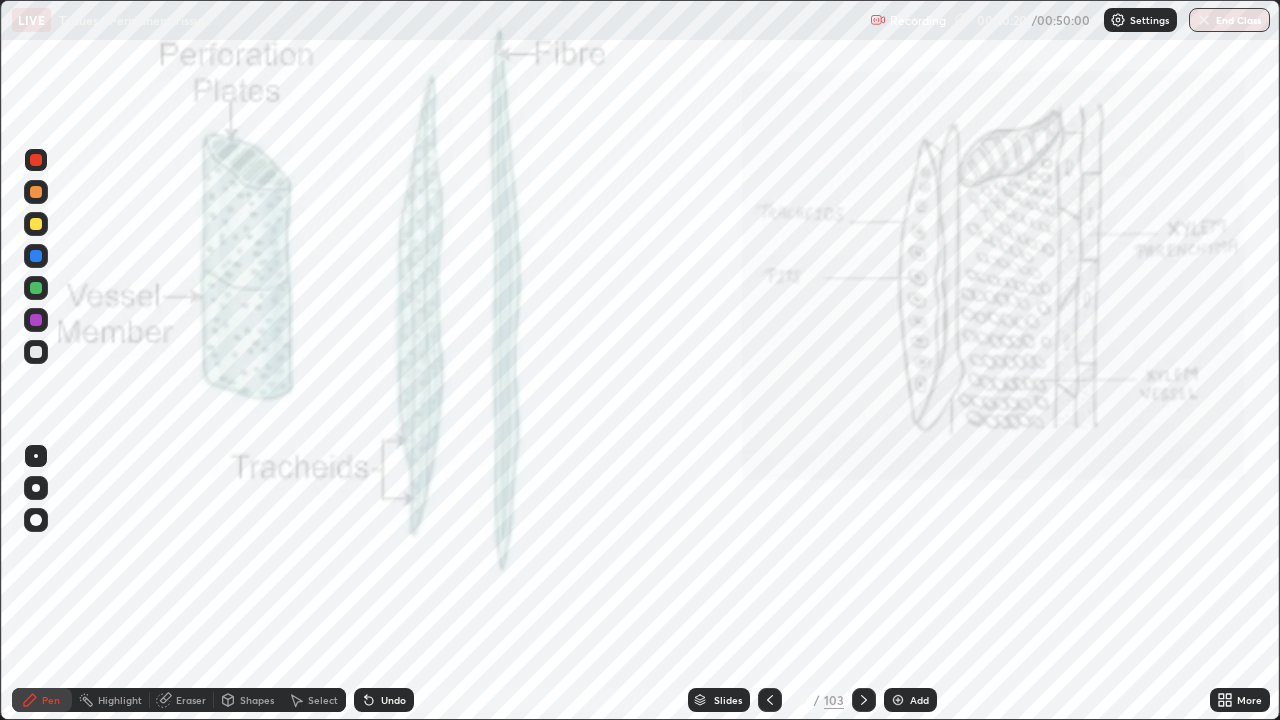 click 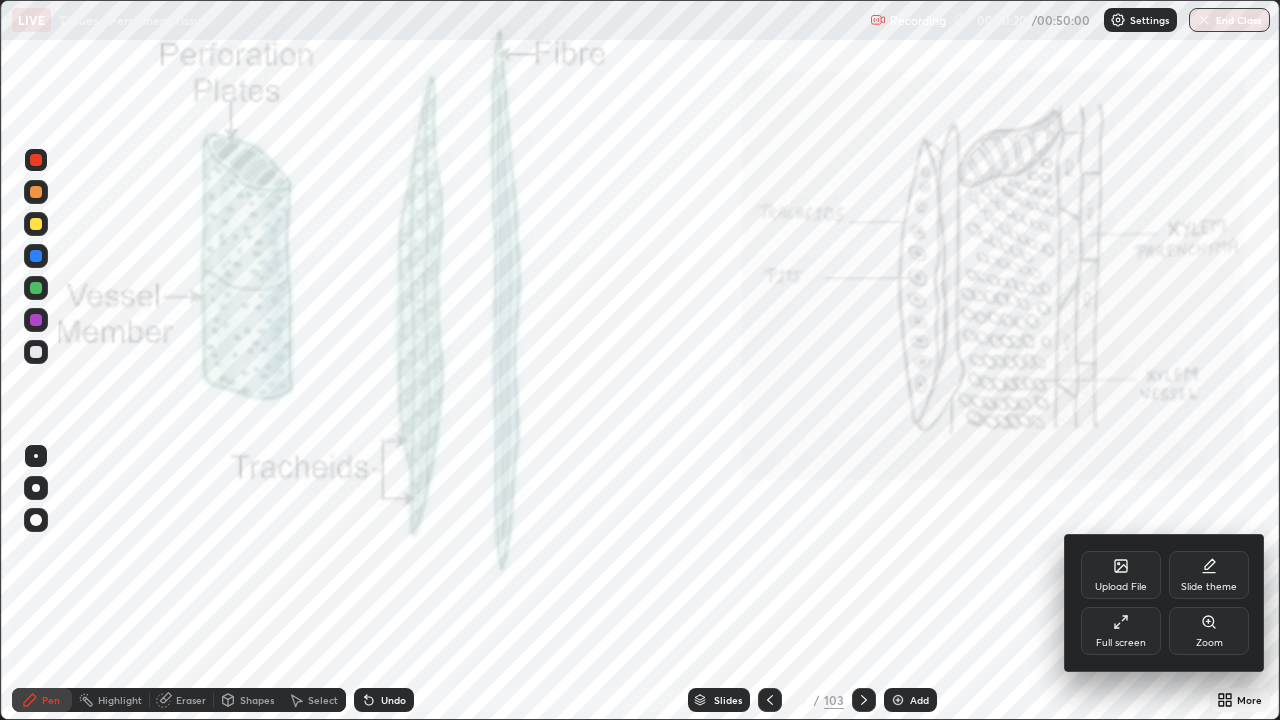 click on "Zoom" at bounding box center [1209, 631] 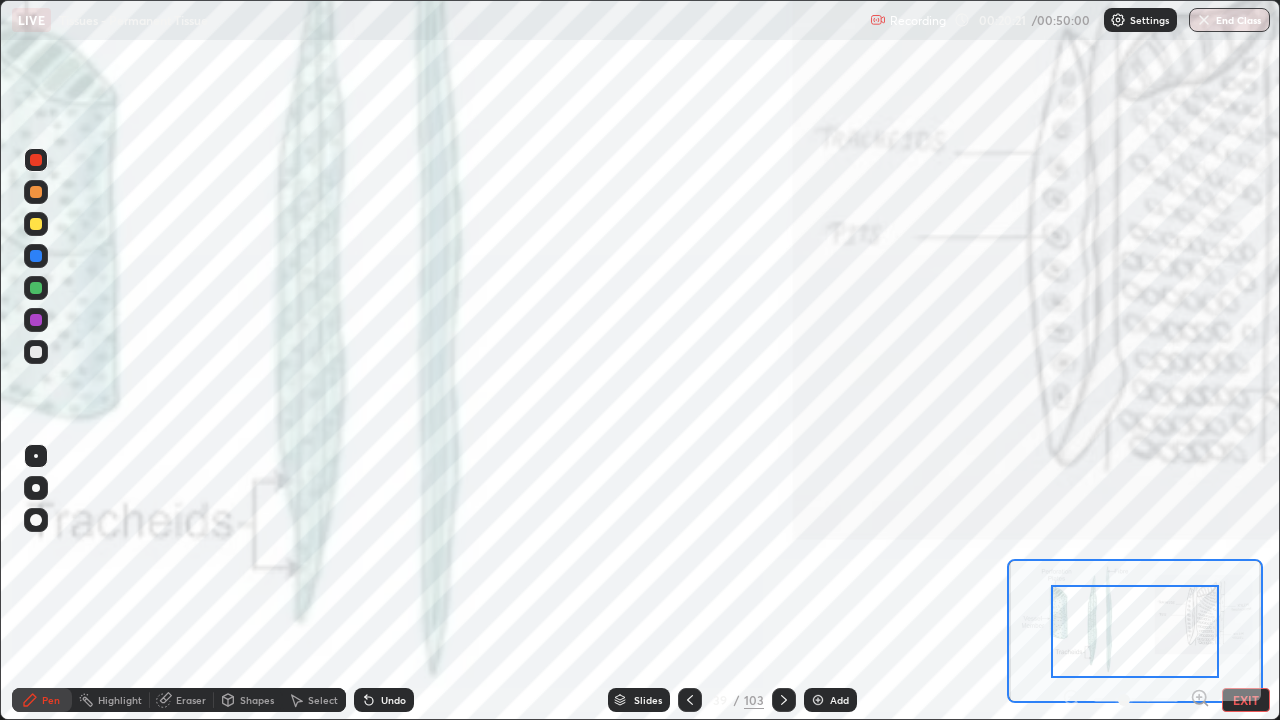 click at bounding box center (1135, 631) 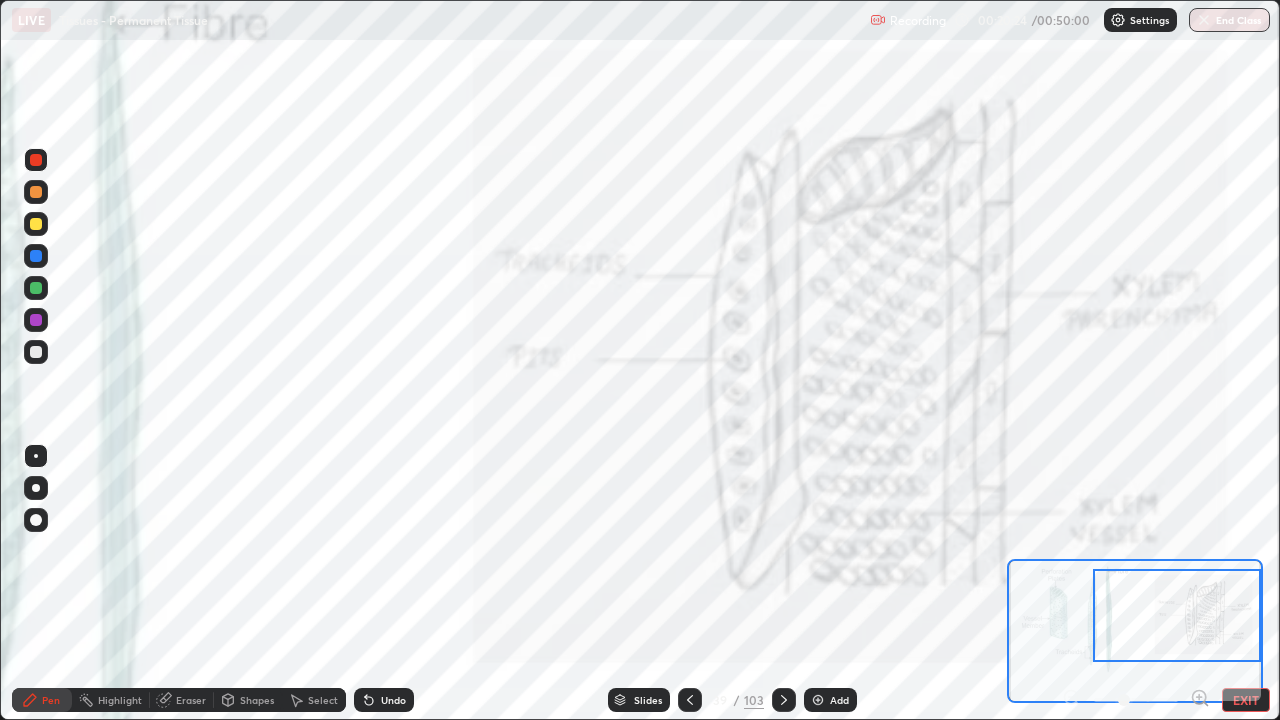 click on "Pen Highlight Eraser Shapes Select Undo Slides 39 / 103 Add EXIT" at bounding box center [640, 700] 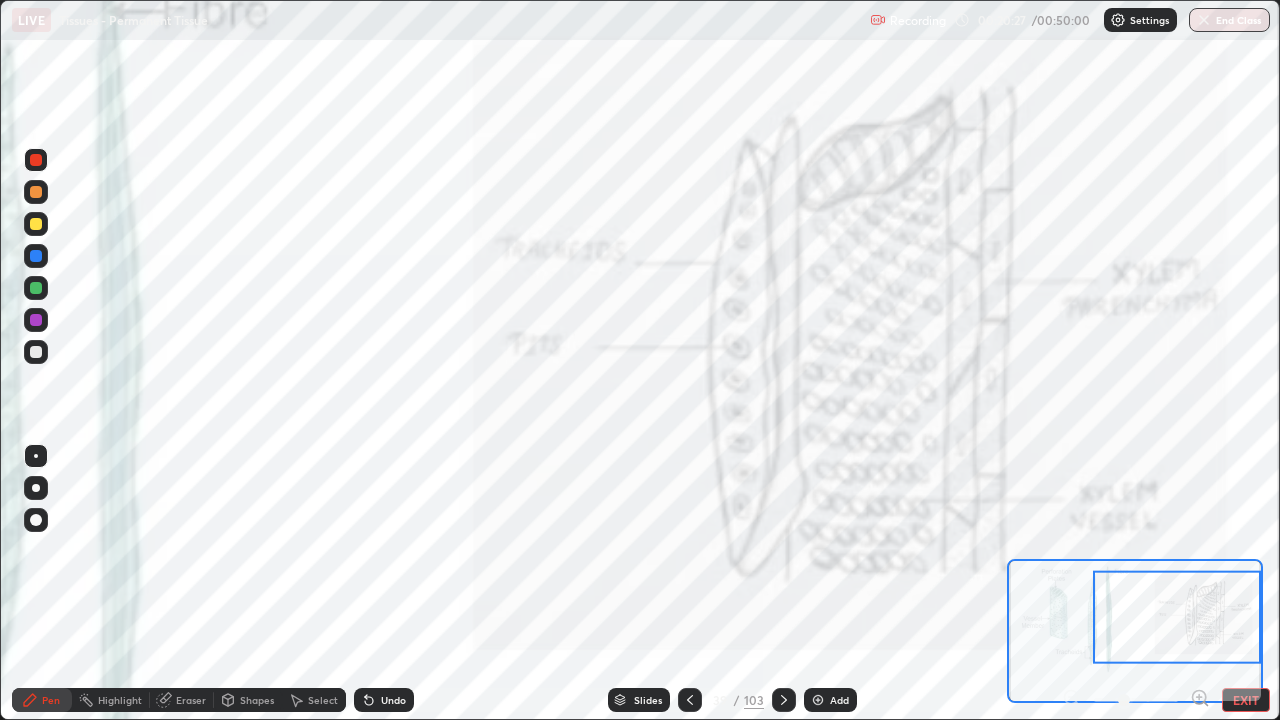 click at bounding box center [36, 160] 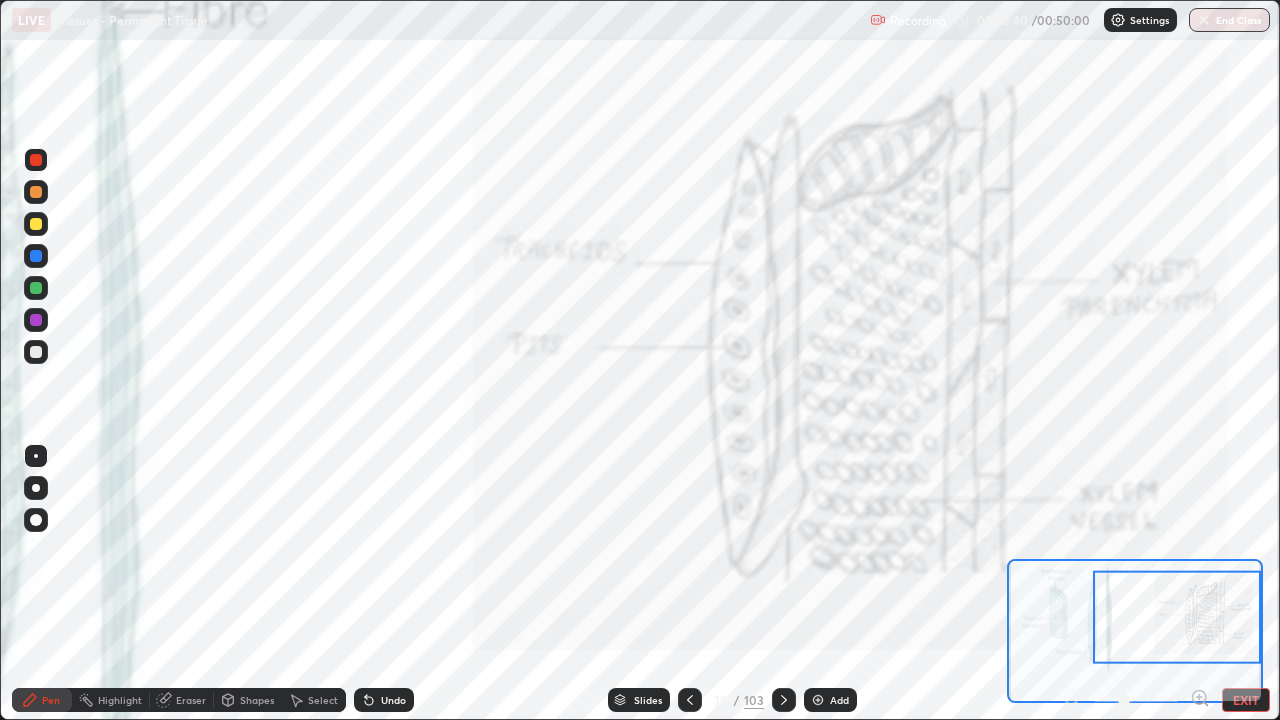 click at bounding box center (36, 288) 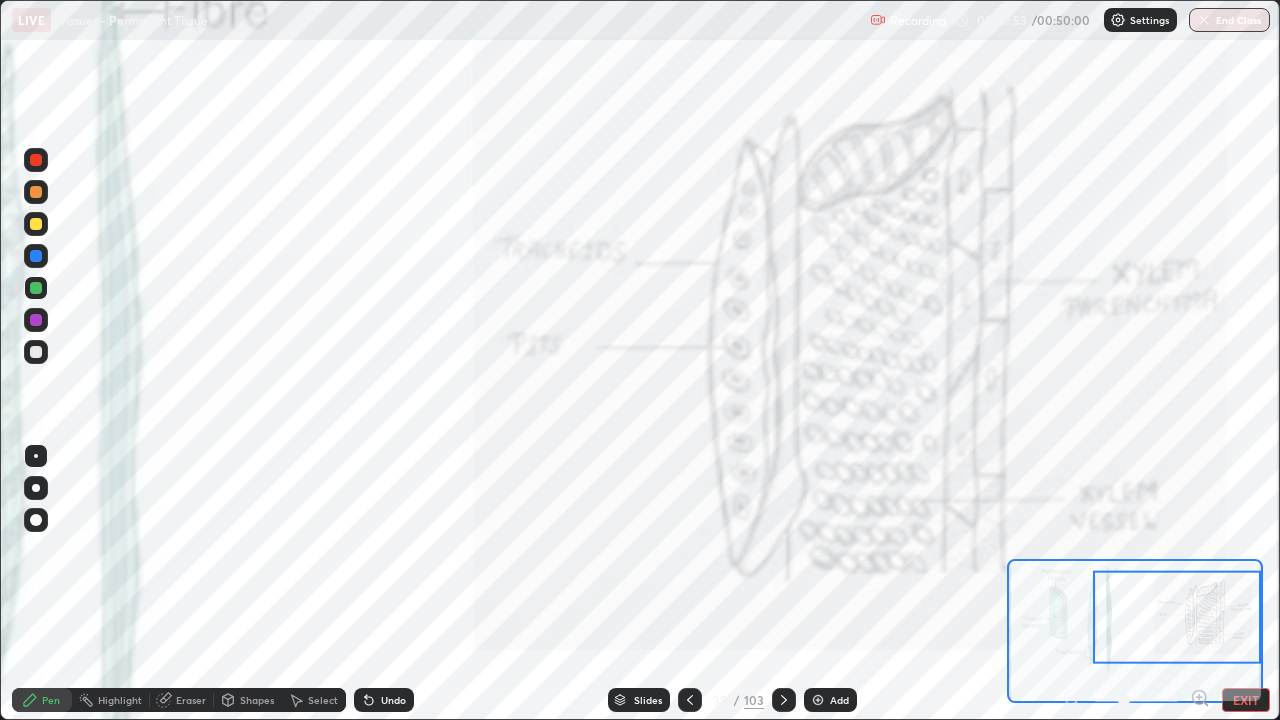 click at bounding box center [36, 224] 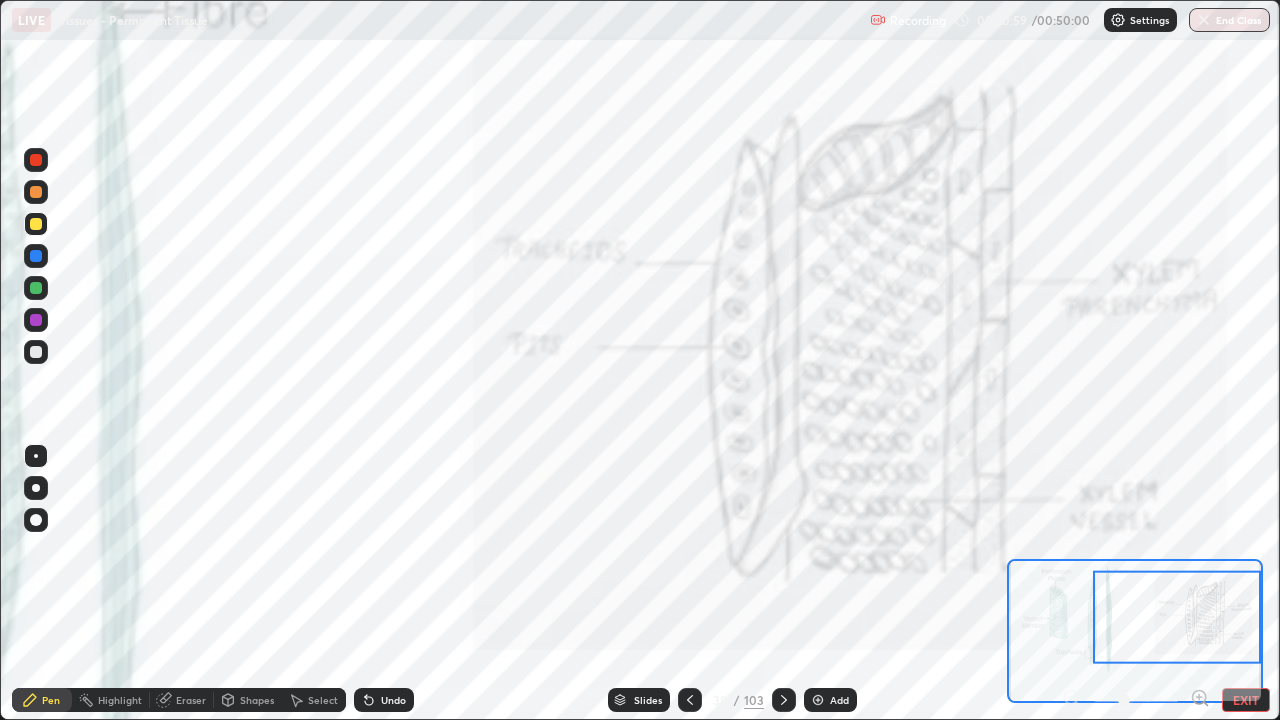 click at bounding box center [36, 256] 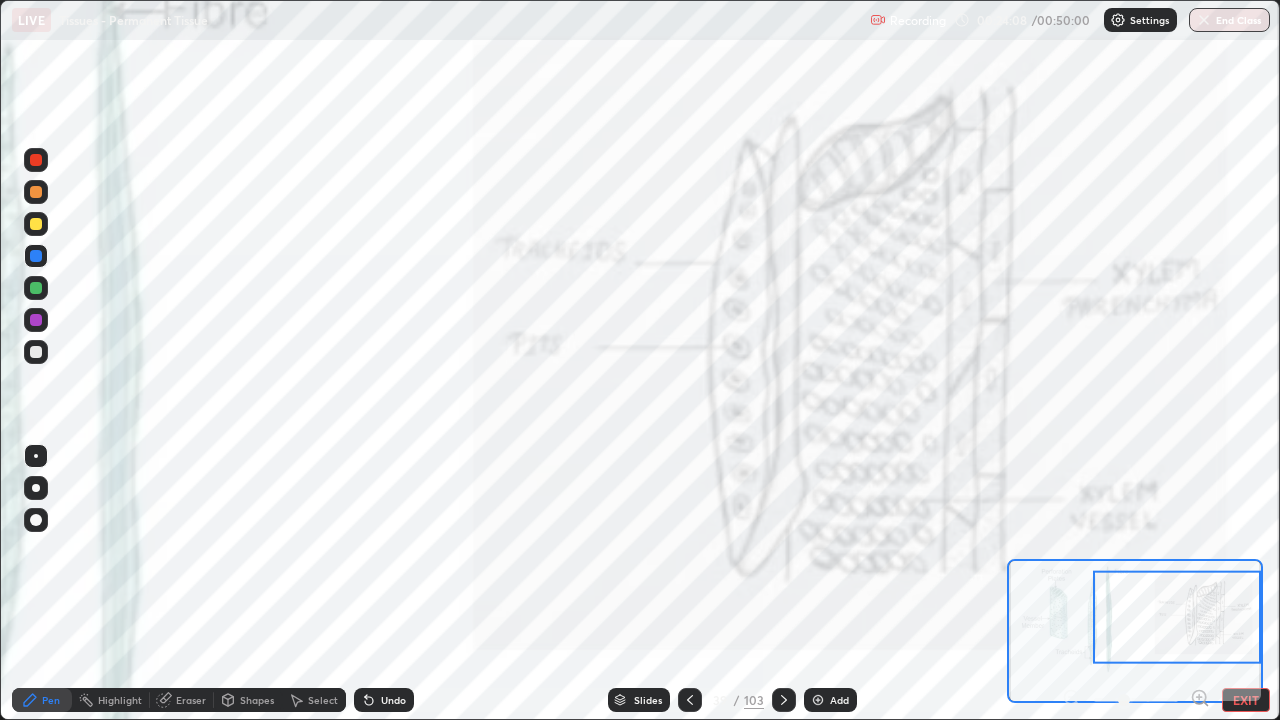 click on "Slides" at bounding box center [648, 700] 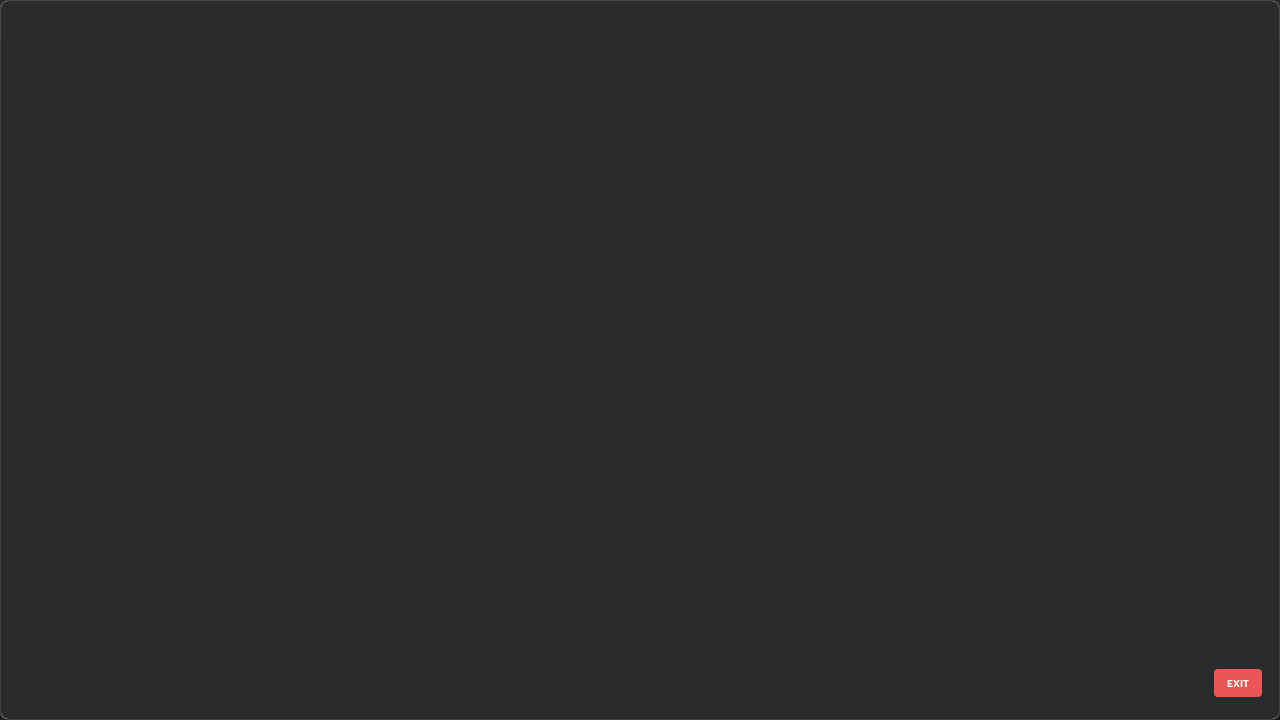 scroll, scrollTop: 2202, scrollLeft: 0, axis: vertical 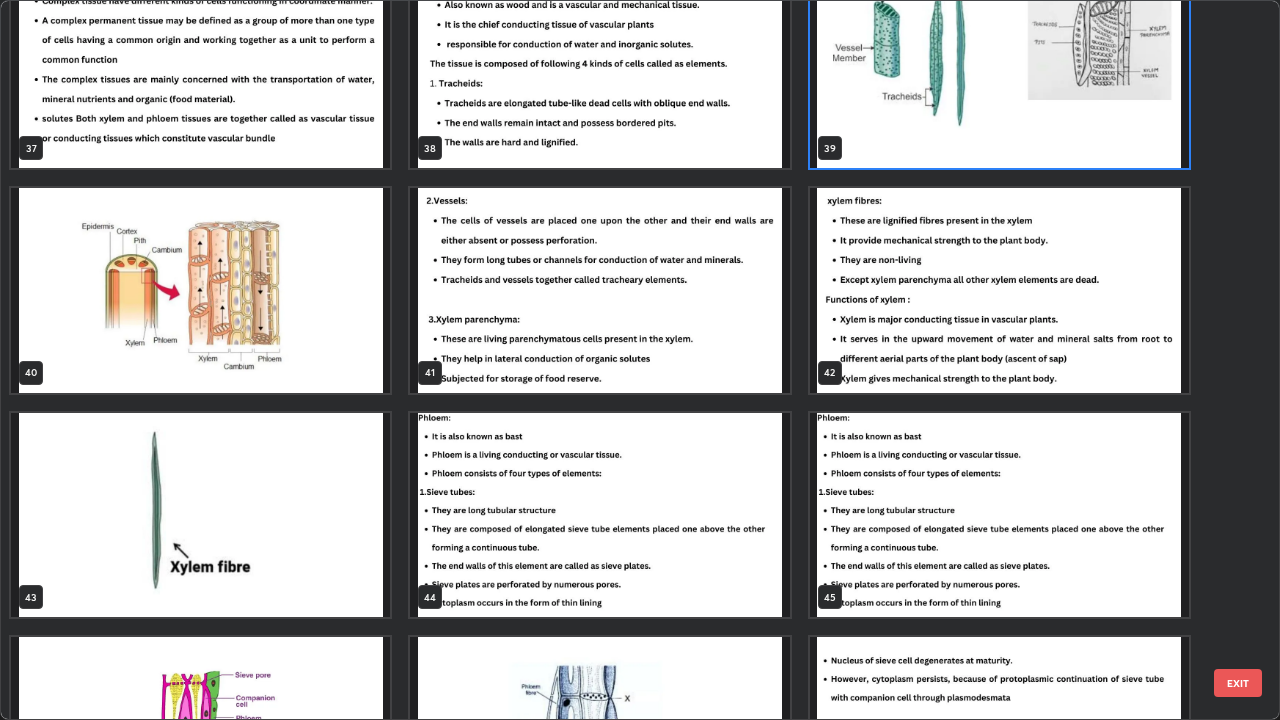 click at bounding box center (599, 515) 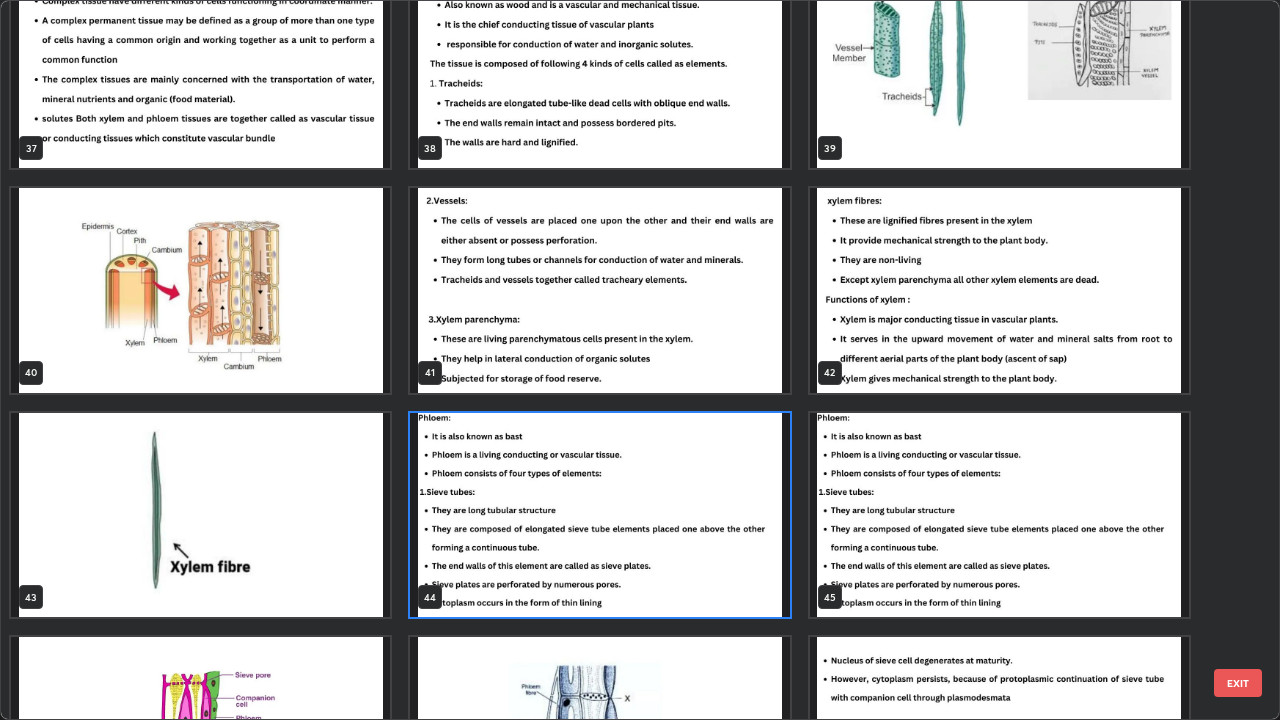 click at bounding box center [599, 515] 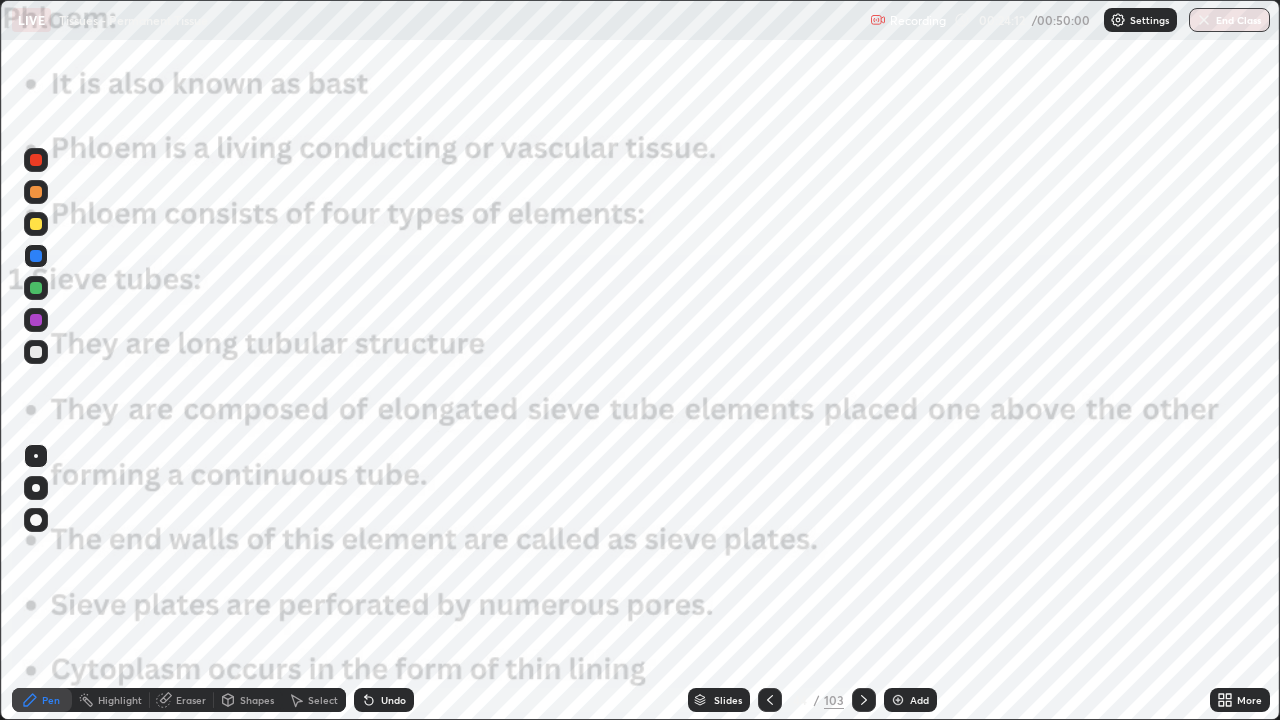 click 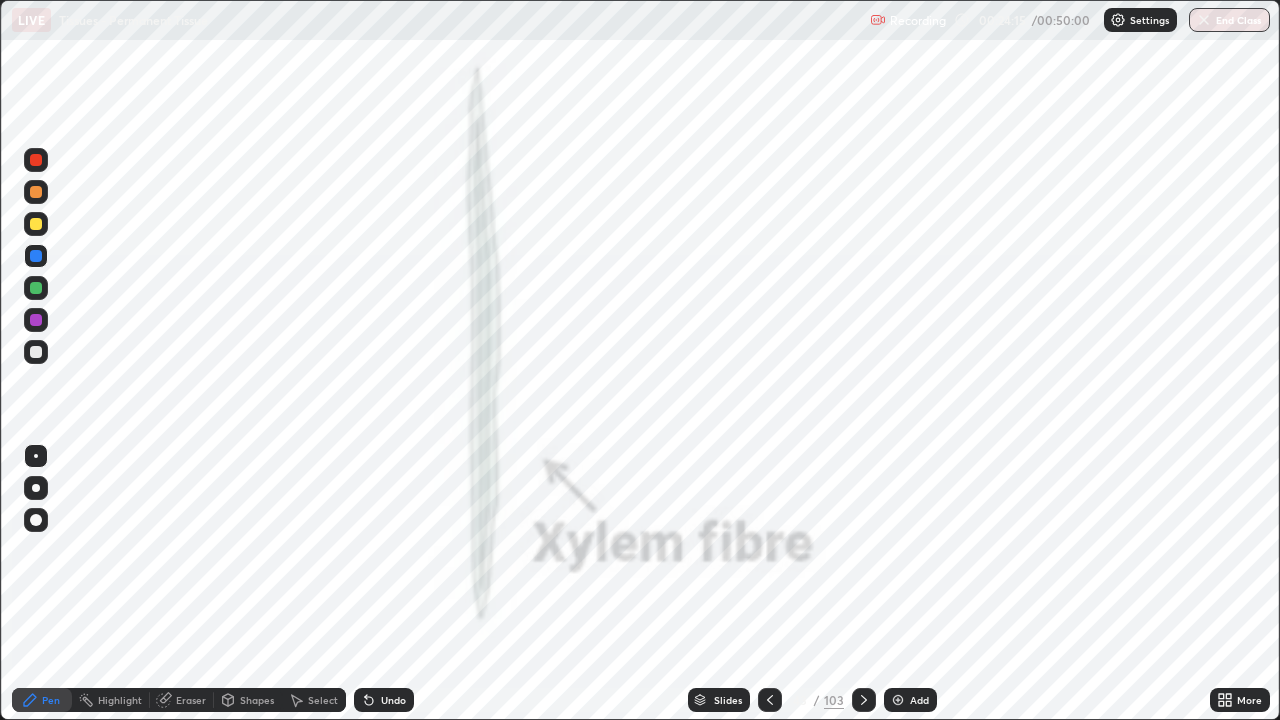 click 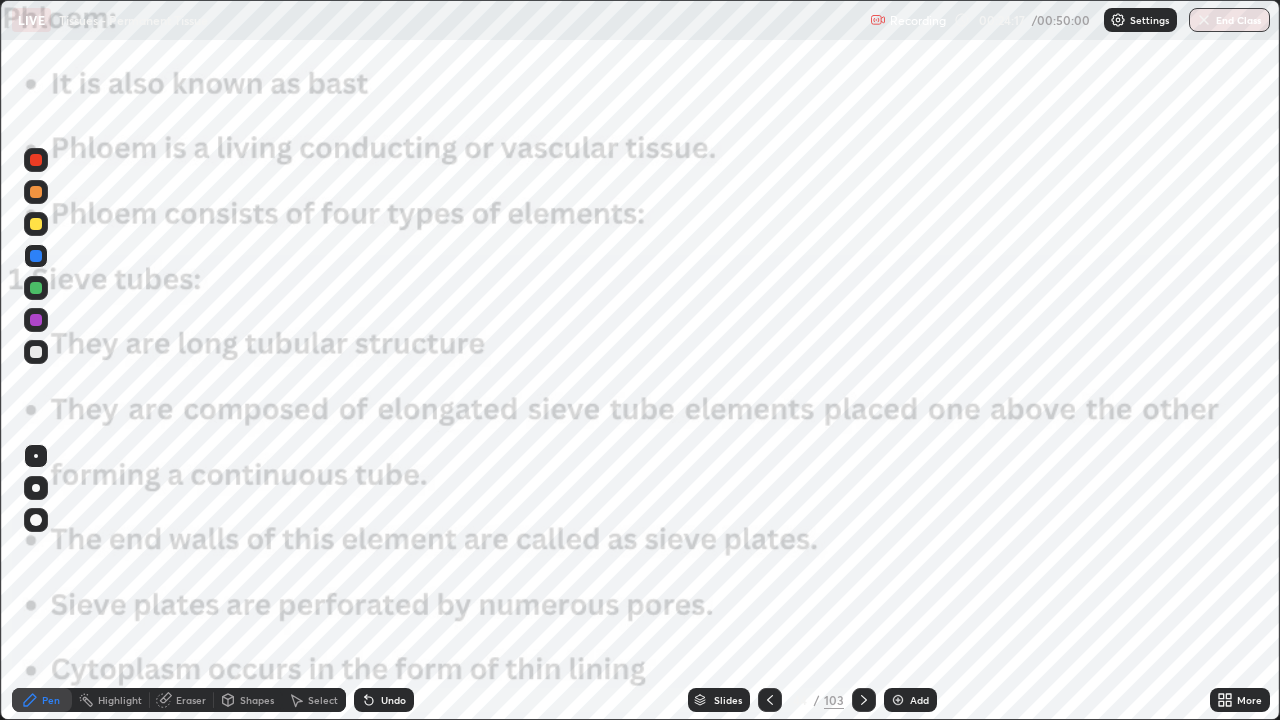 click at bounding box center (36, 160) 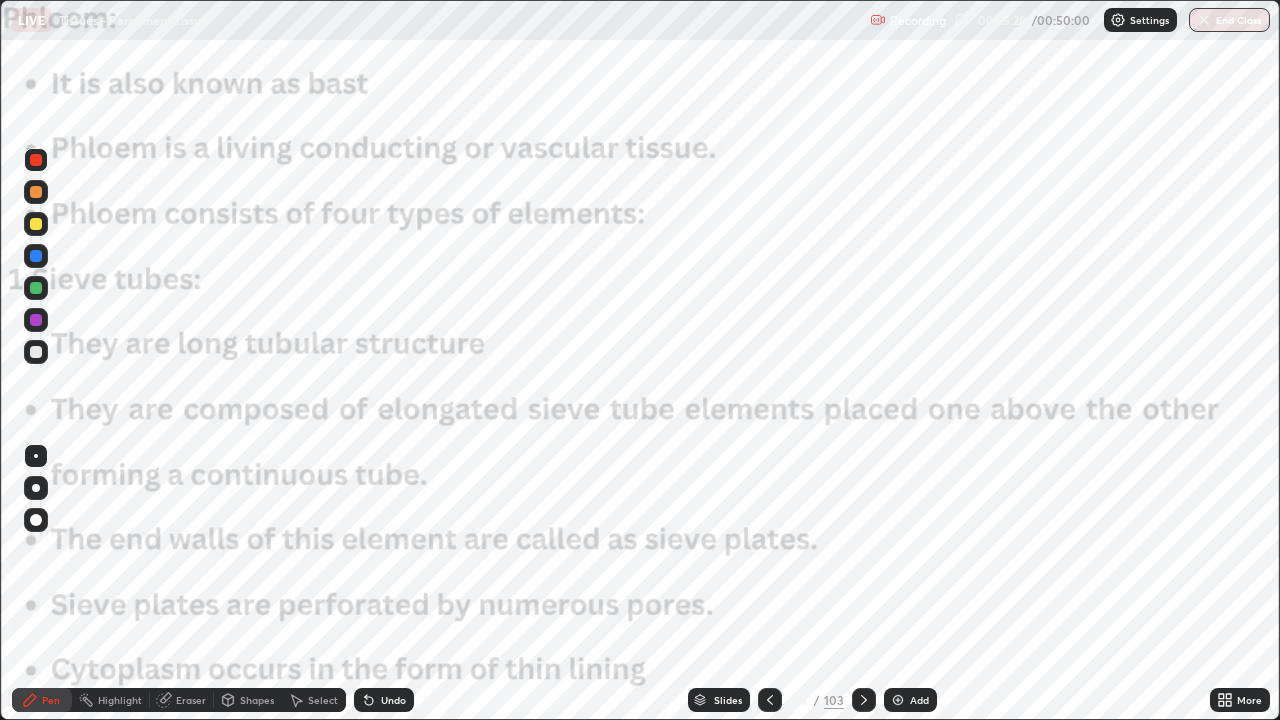 click on "Slides" at bounding box center (728, 700) 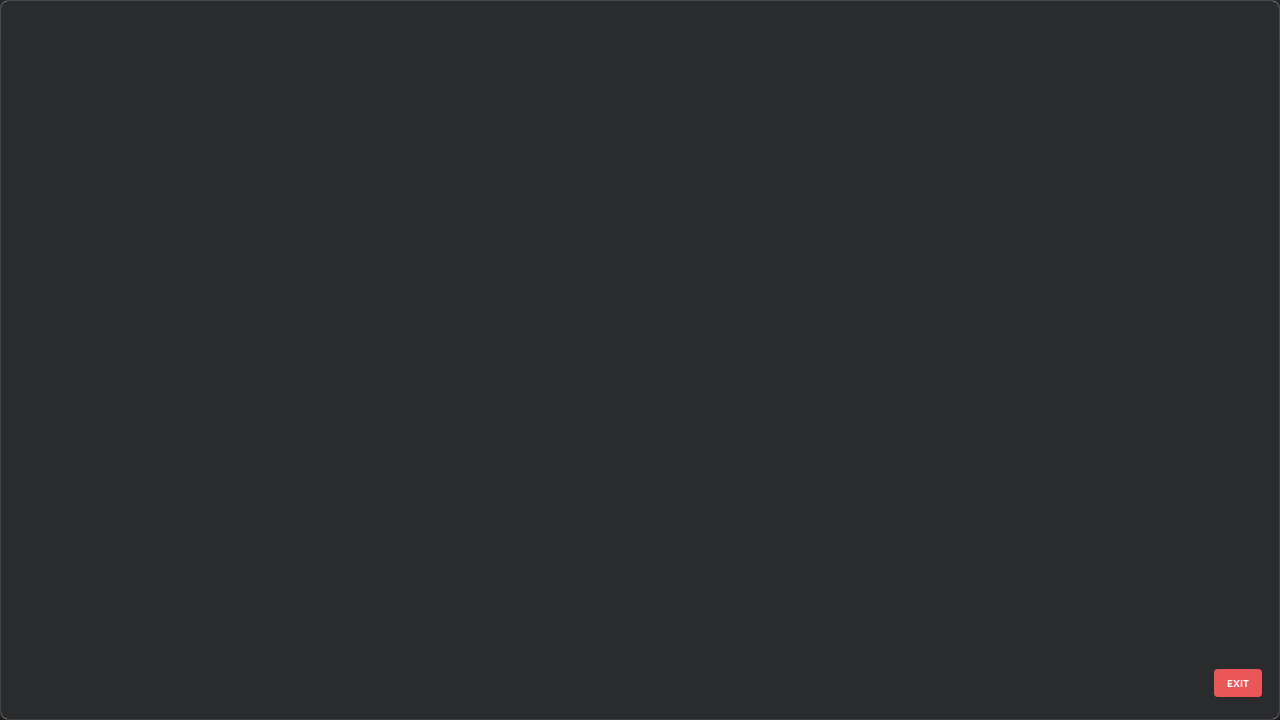 scroll, scrollTop: 2651, scrollLeft: 0, axis: vertical 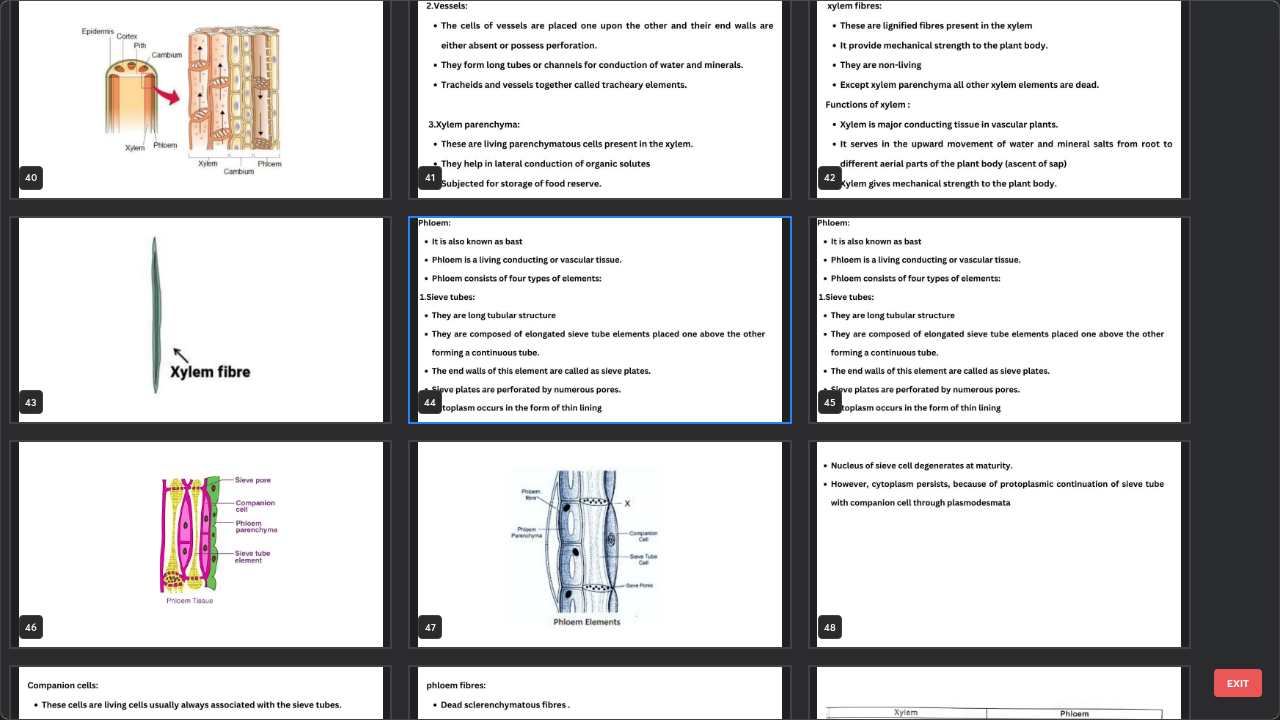 click at bounding box center [599, 544] 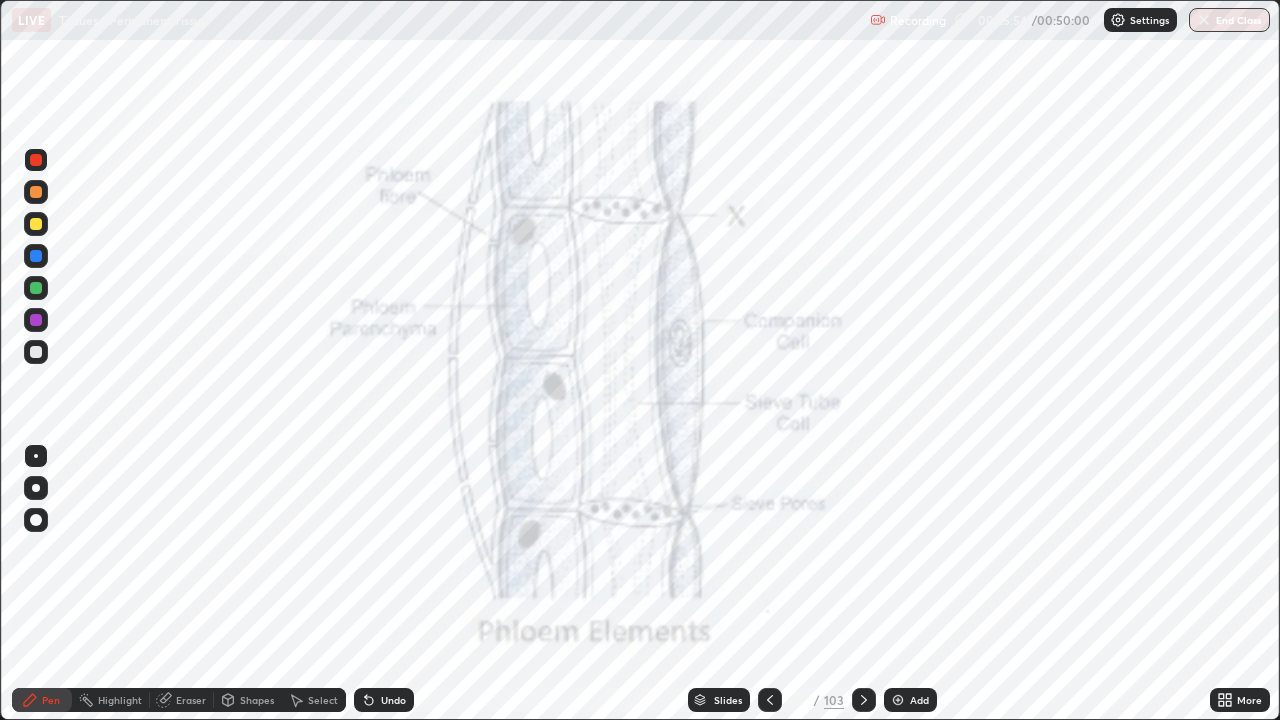 click on "Slides" at bounding box center [728, 700] 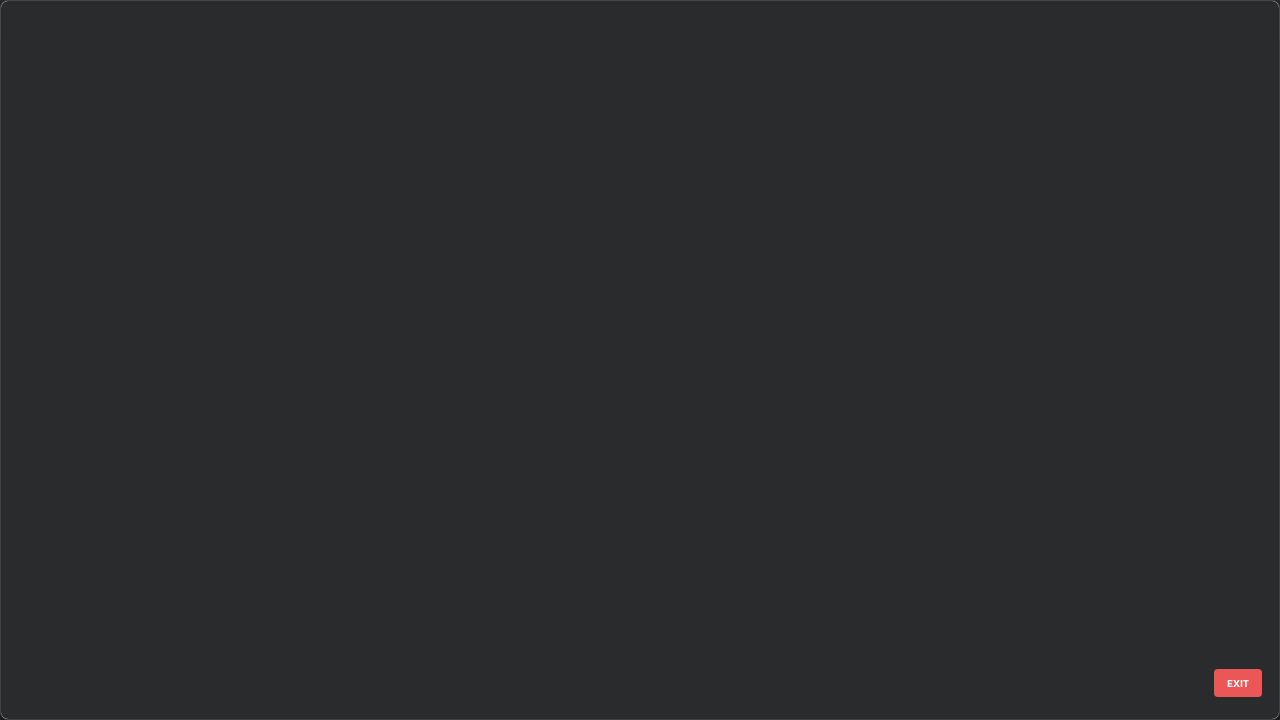scroll, scrollTop: 2876, scrollLeft: 0, axis: vertical 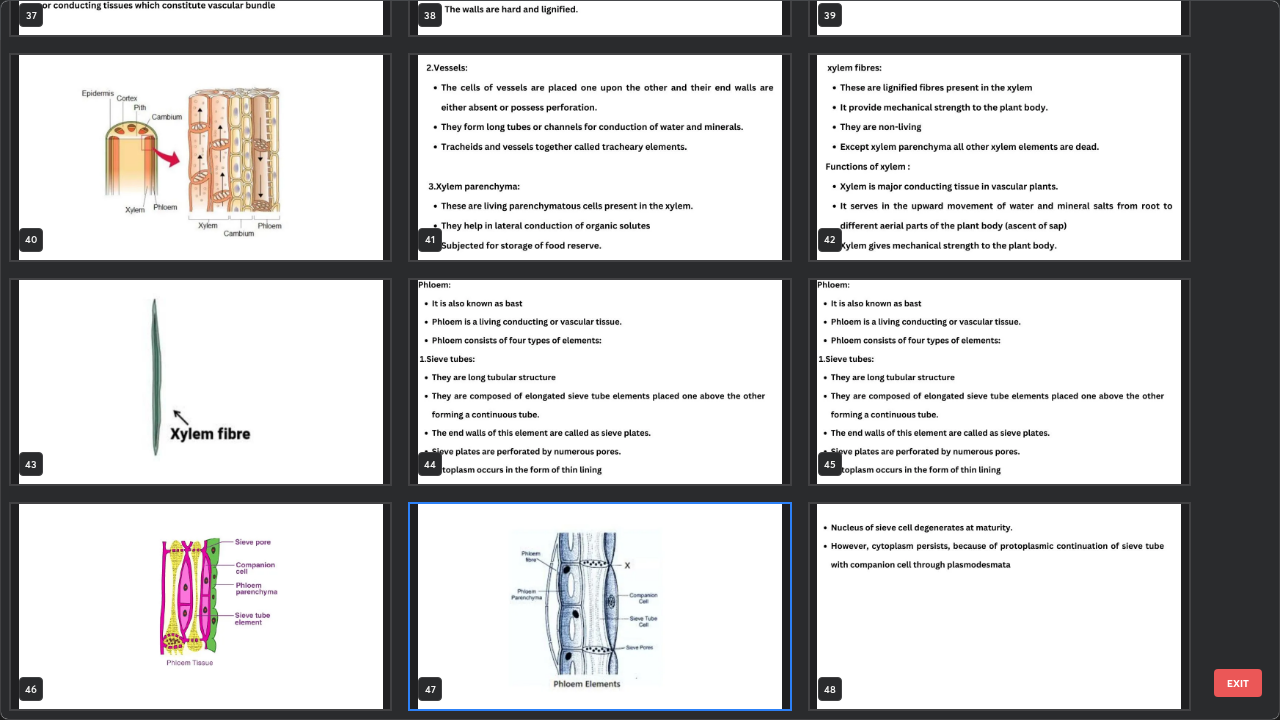 click at bounding box center (999, 382) 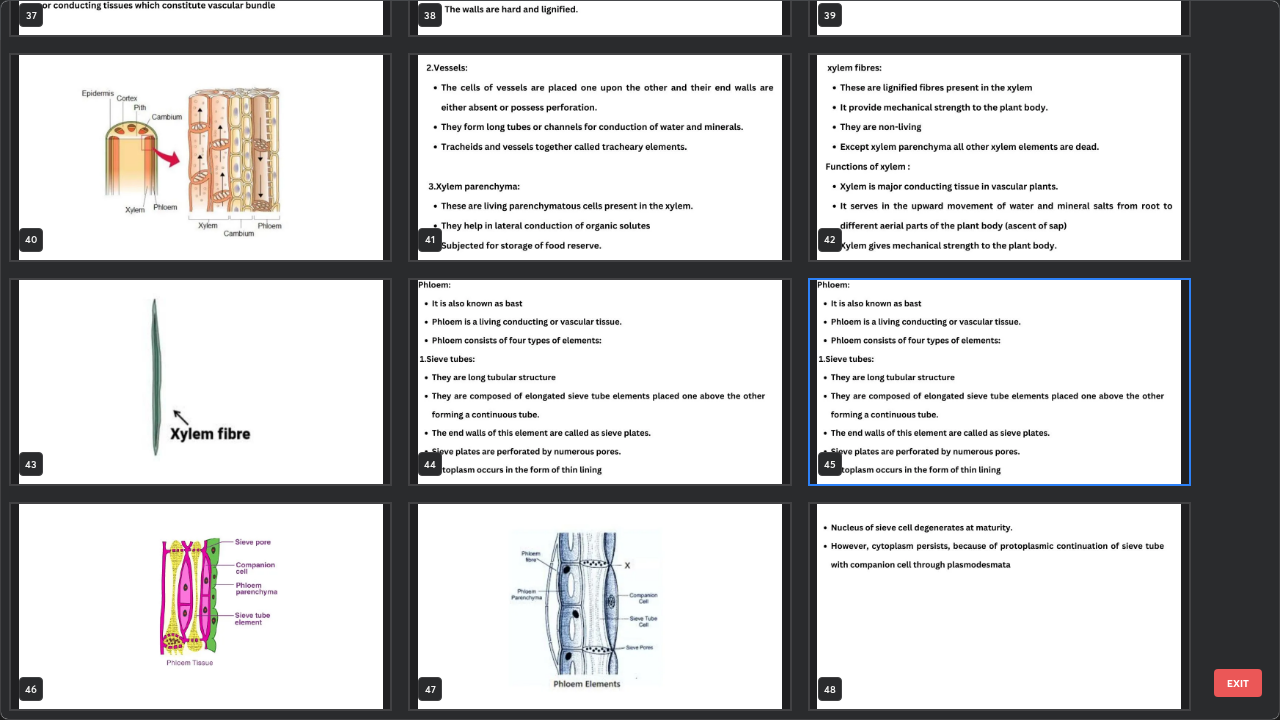 click at bounding box center (999, 382) 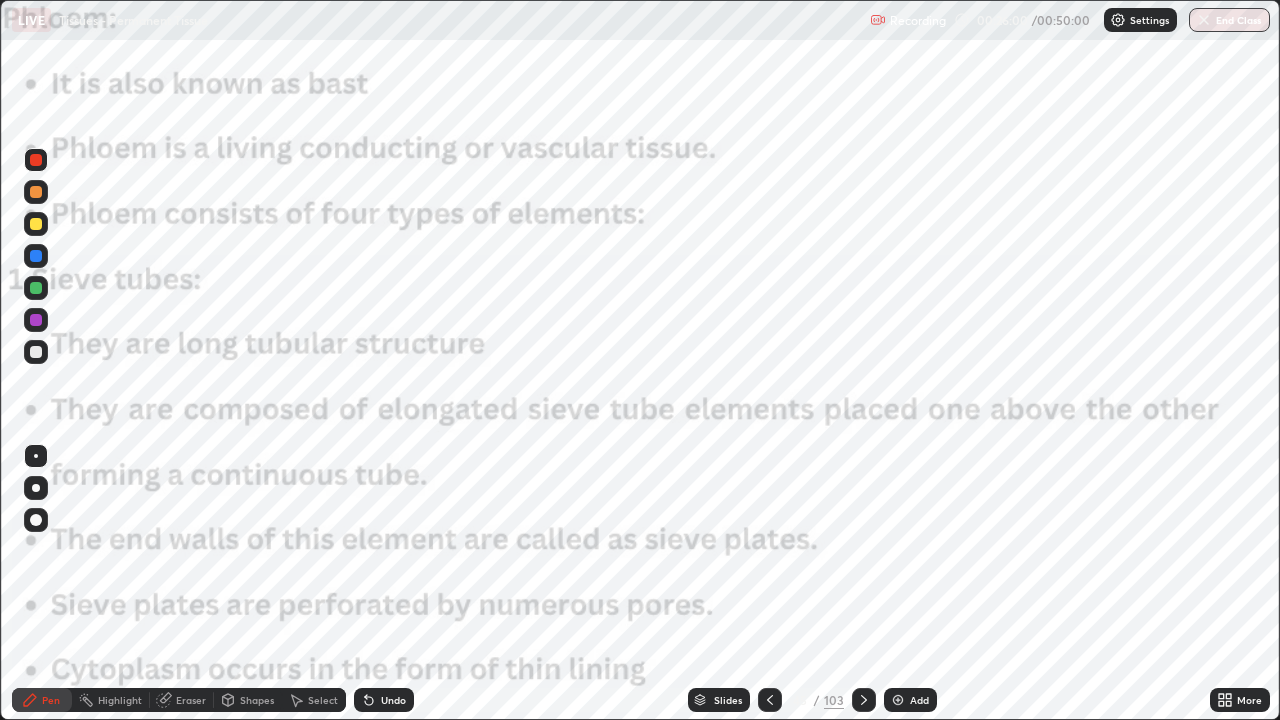 click 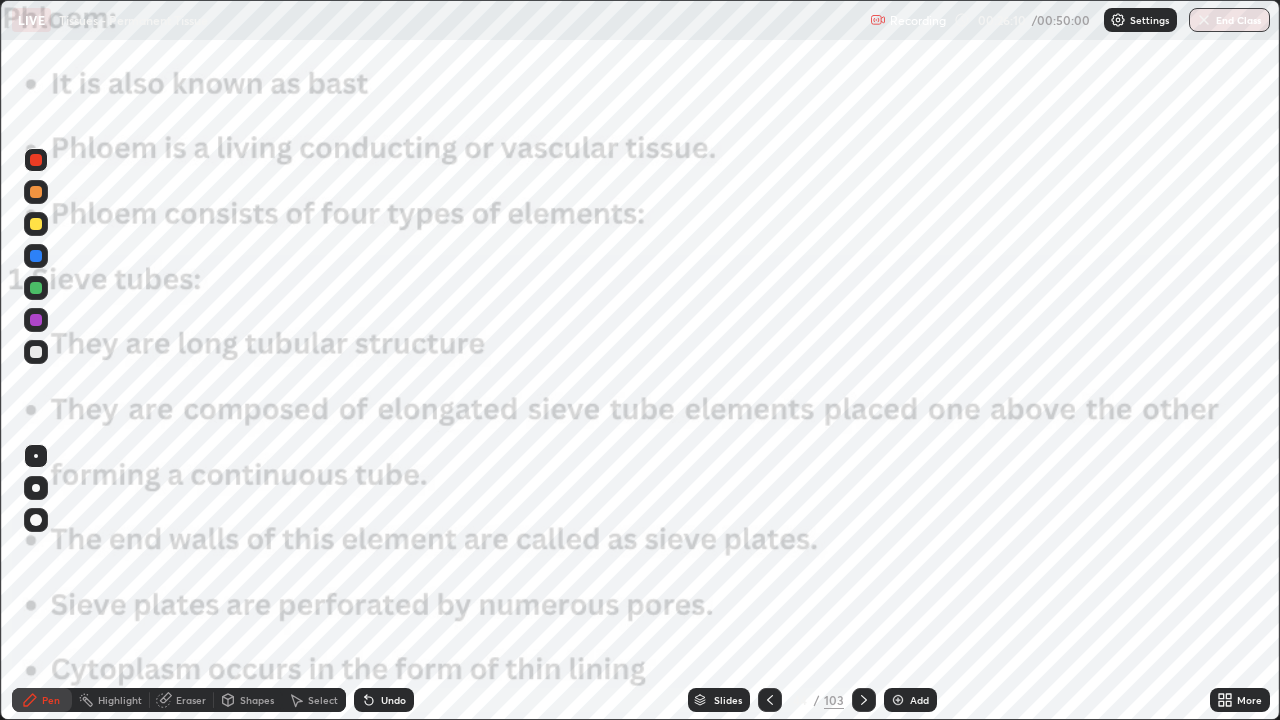 click on "Slides" at bounding box center (728, 700) 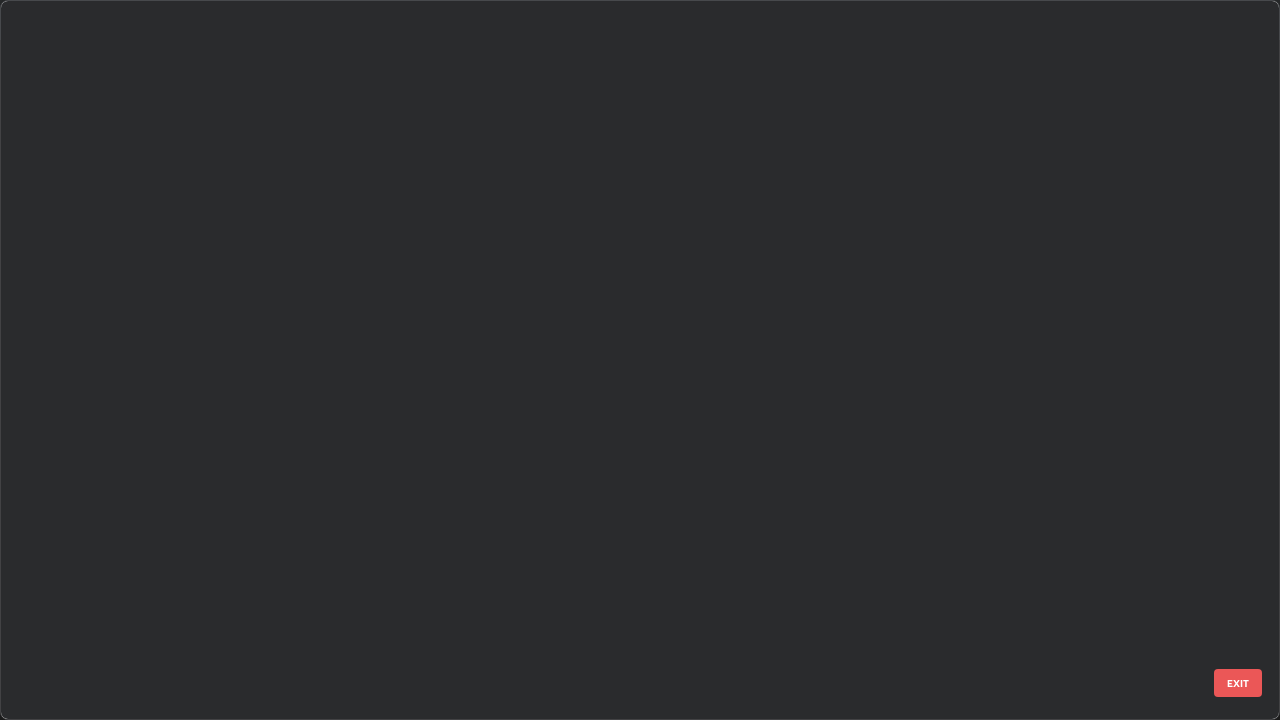 scroll, scrollTop: 2651, scrollLeft: 0, axis: vertical 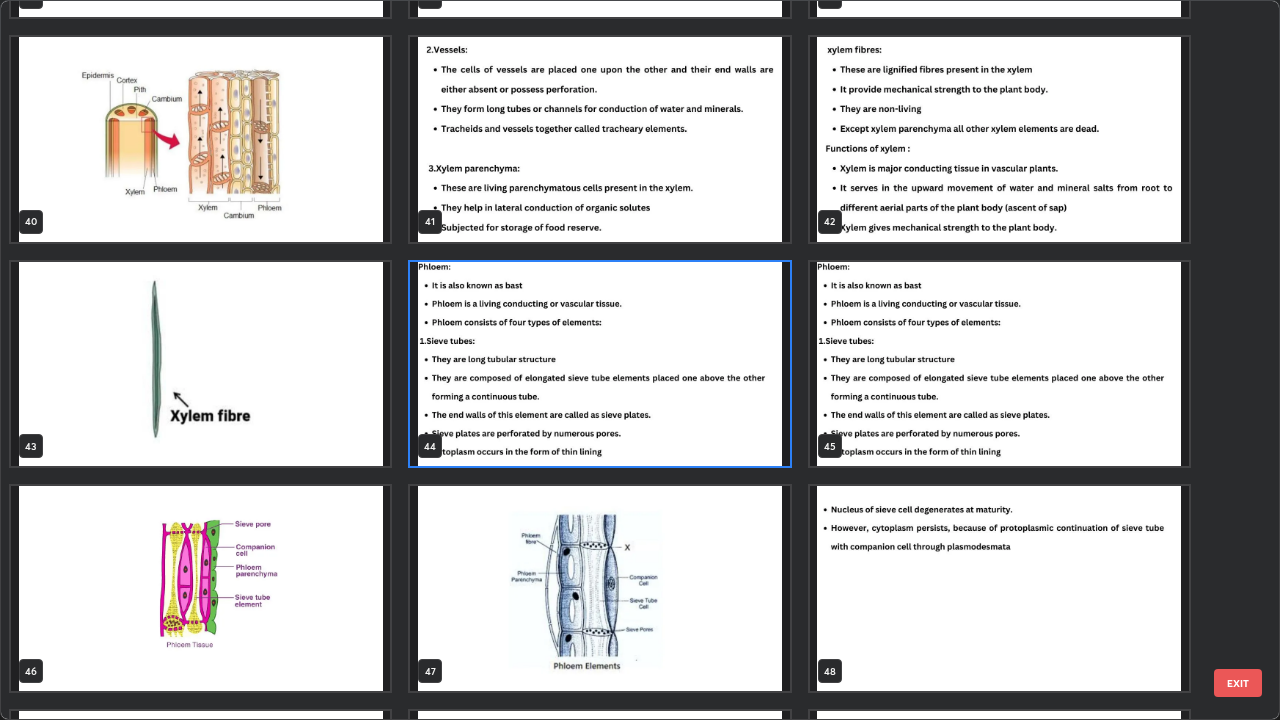 click at bounding box center [599, 588] 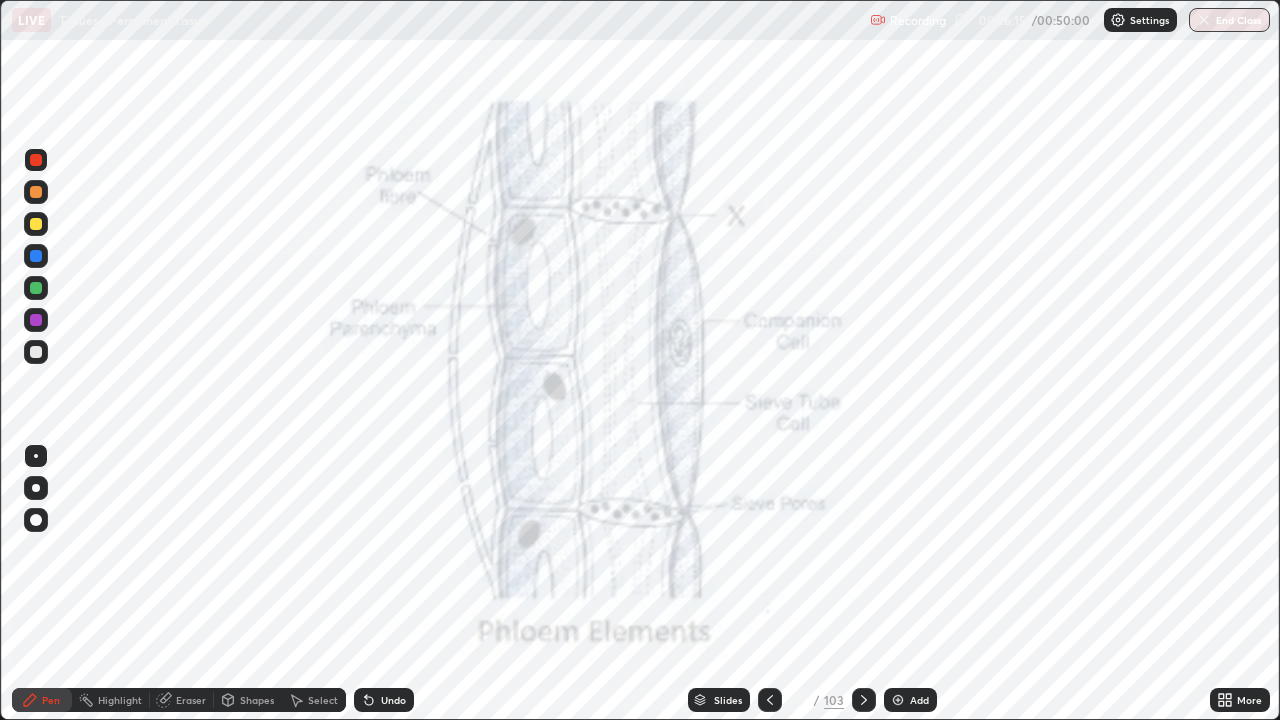 click at bounding box center (599, 588) 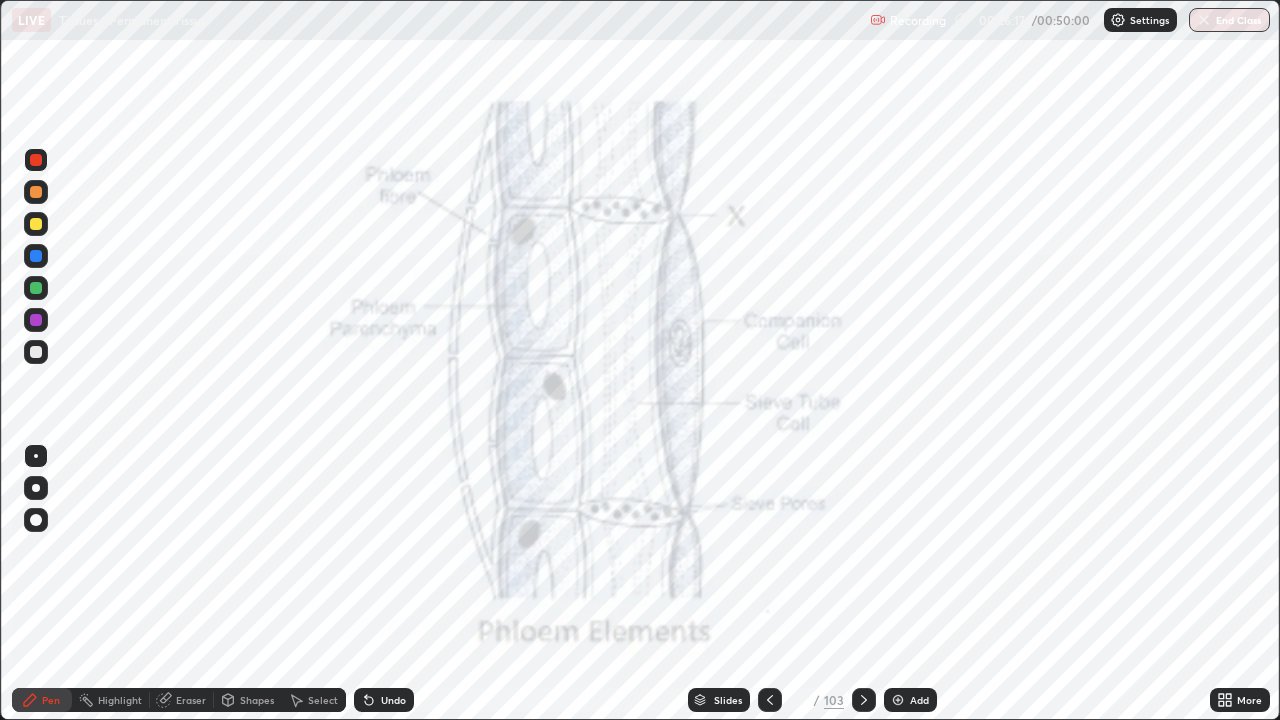 click on "Eraser" at bounding box center [191, 700] 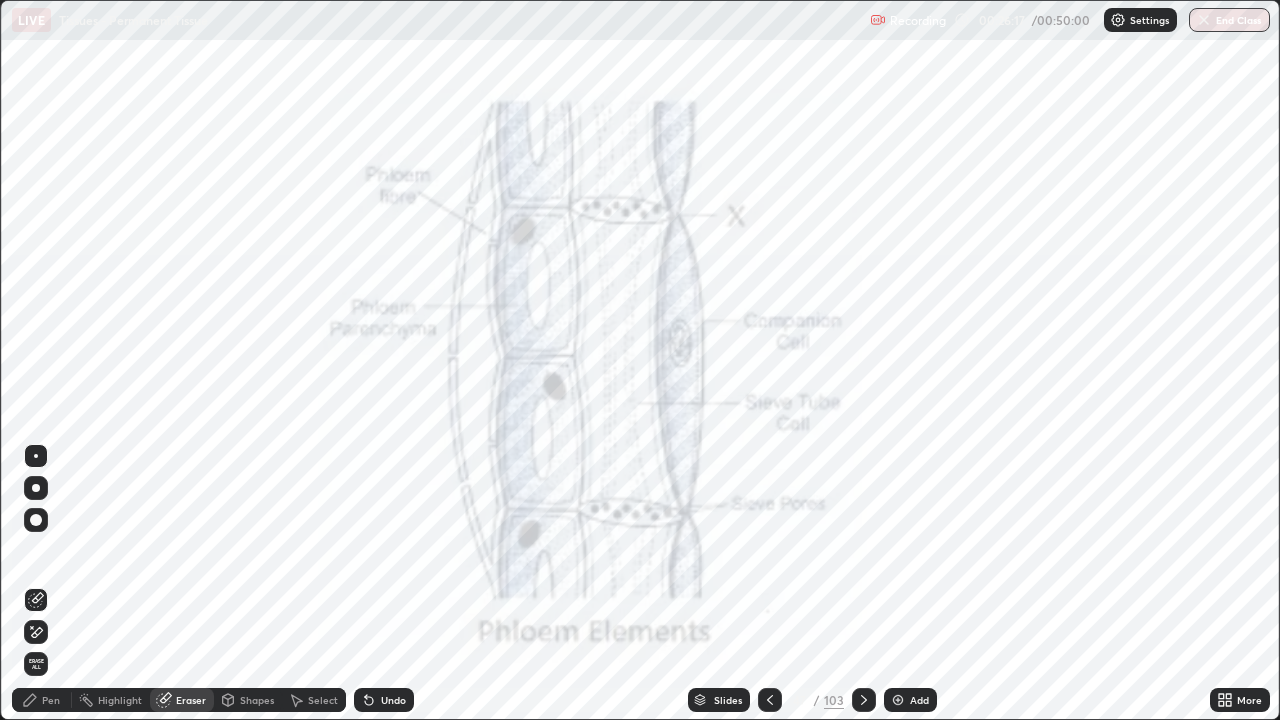 click on "Erase all" at bounding box center (36, 664) 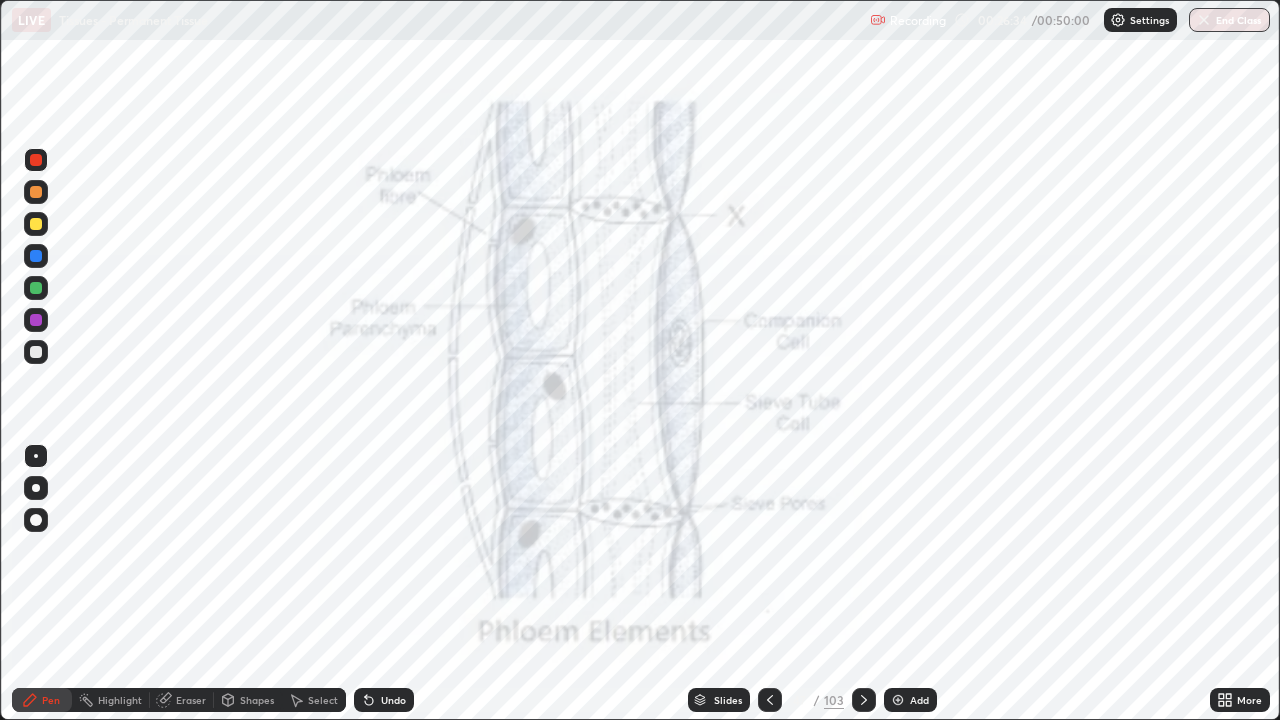click on "Slides" at bounding box center [728, 700] 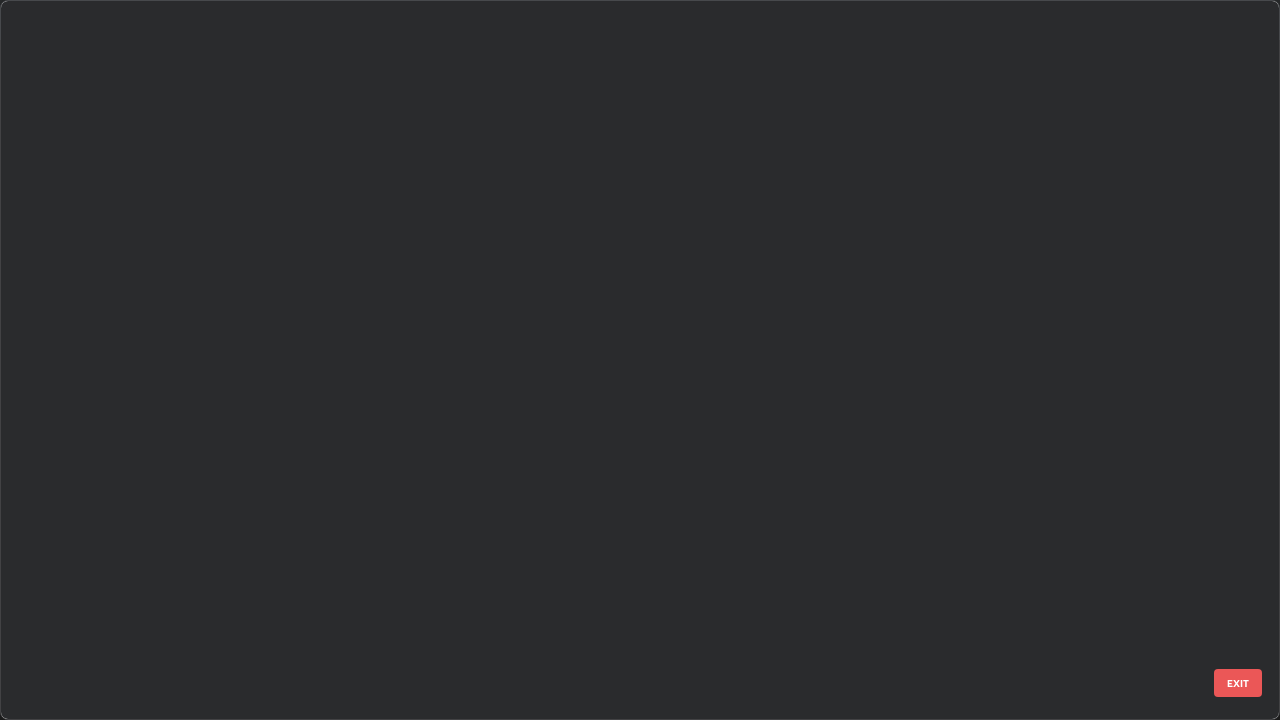 scroll, scrollTop: 2876, scrollLeft: 0, axis: vertical 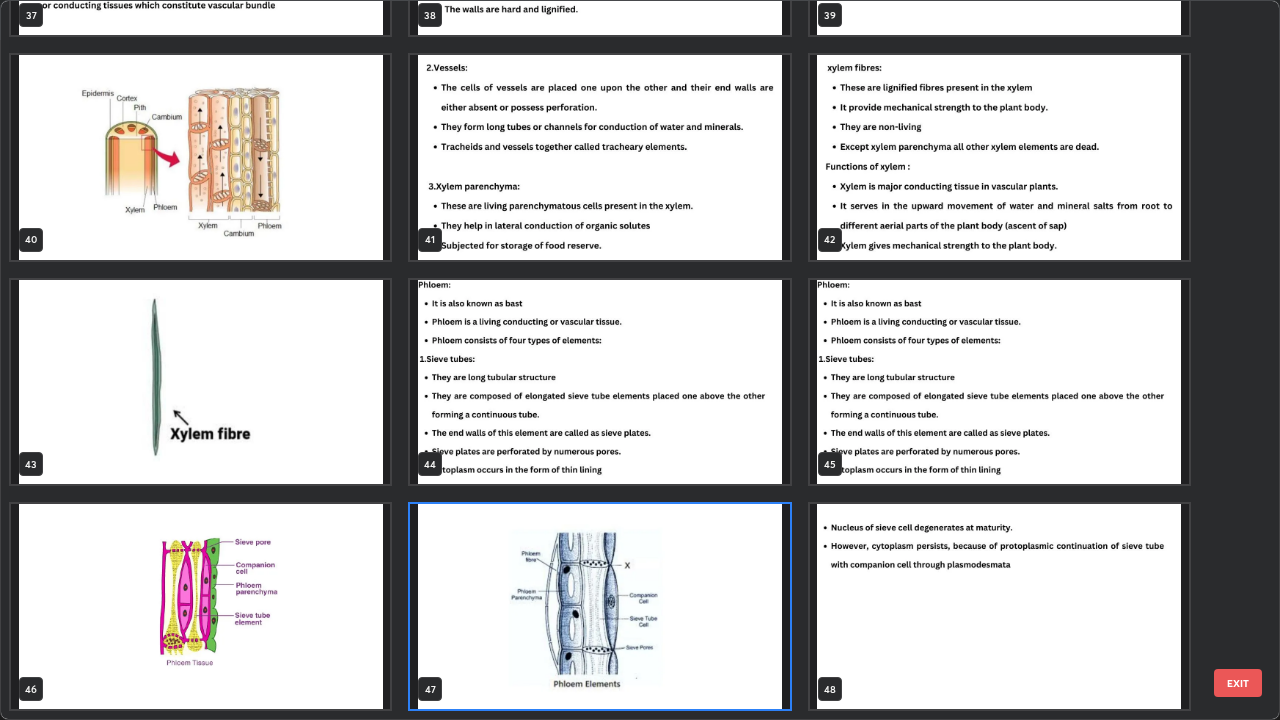 click at bounding box center [599, 382] 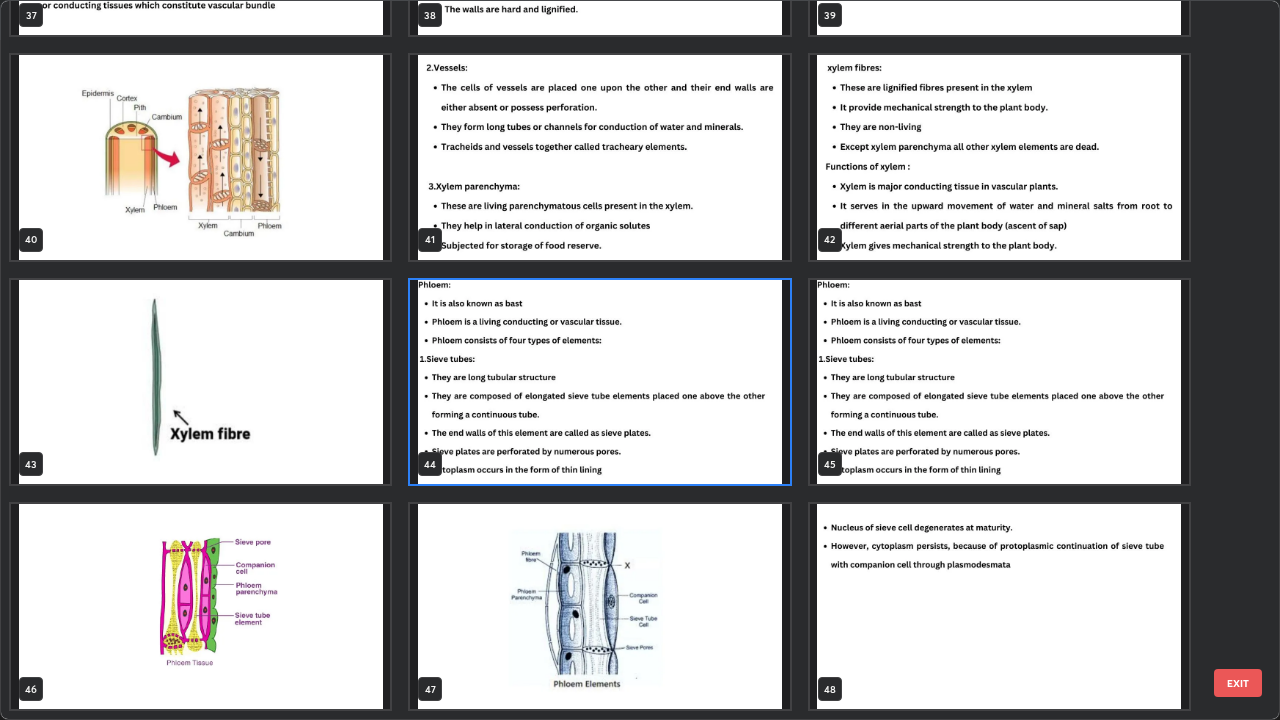 click at bounding box center [599, 382] 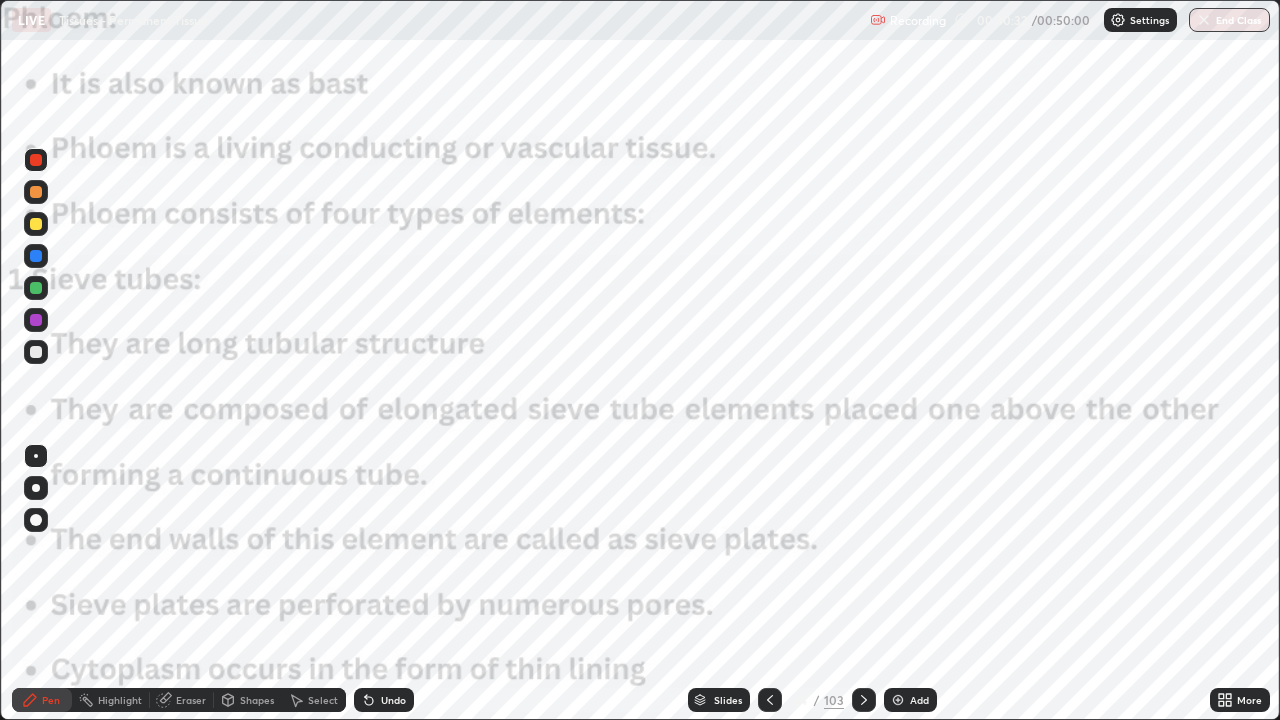 click 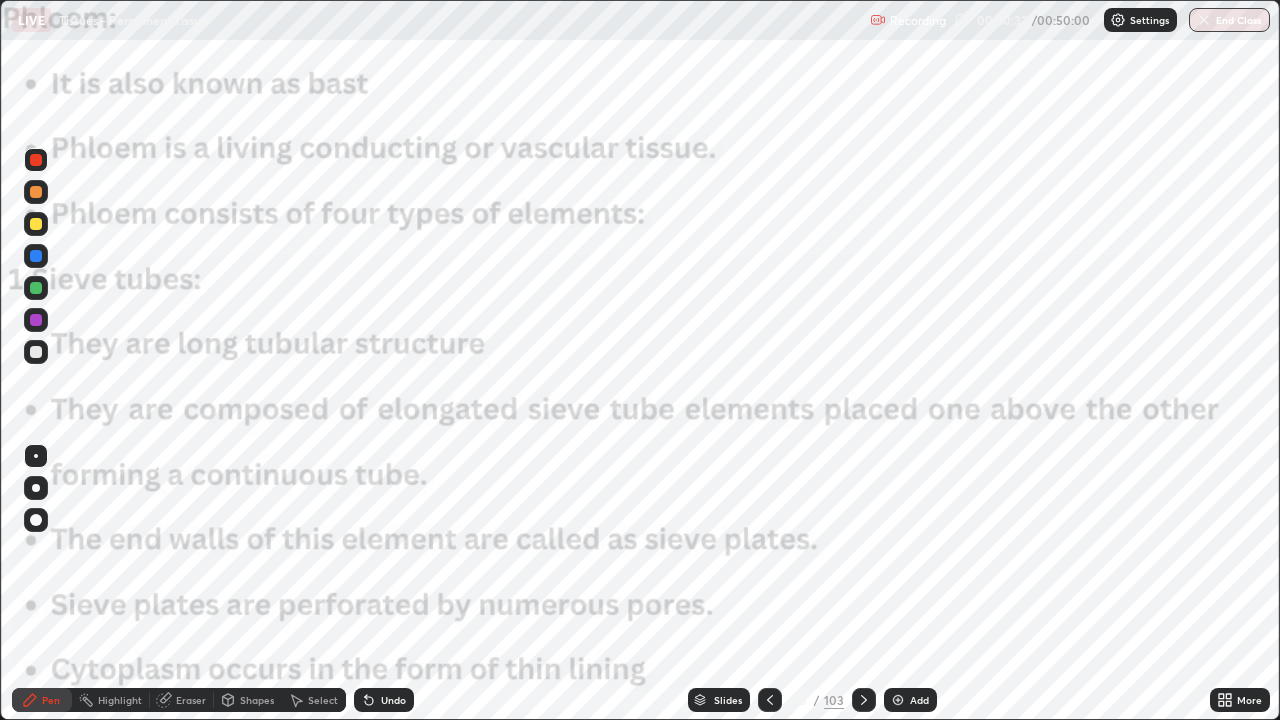 click at bounding box center (770, 700) 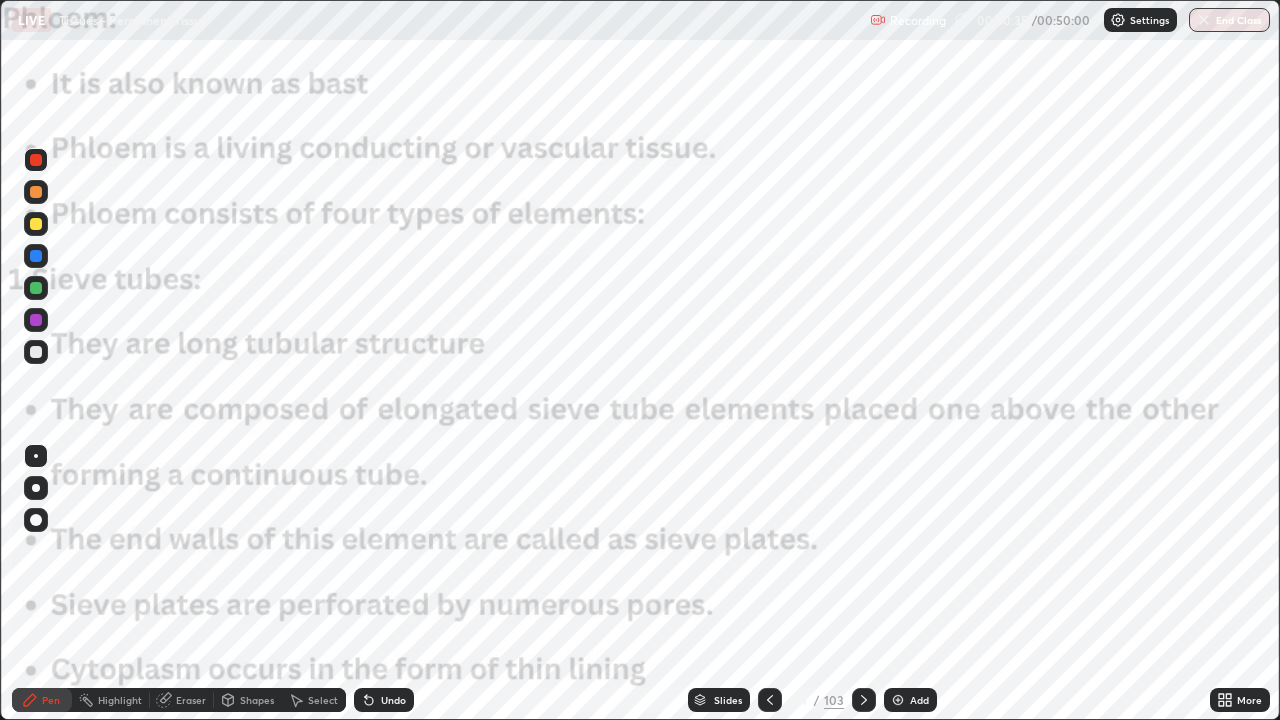 click 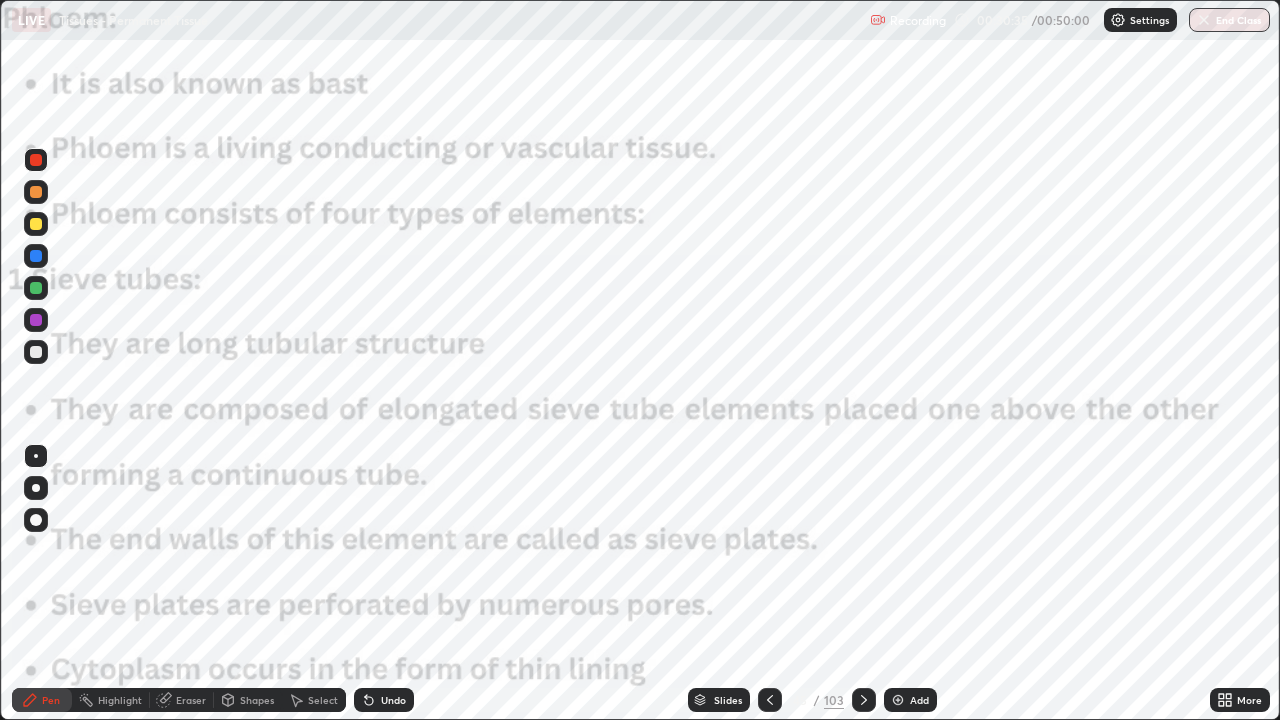 click at bounding box center (864, 700) 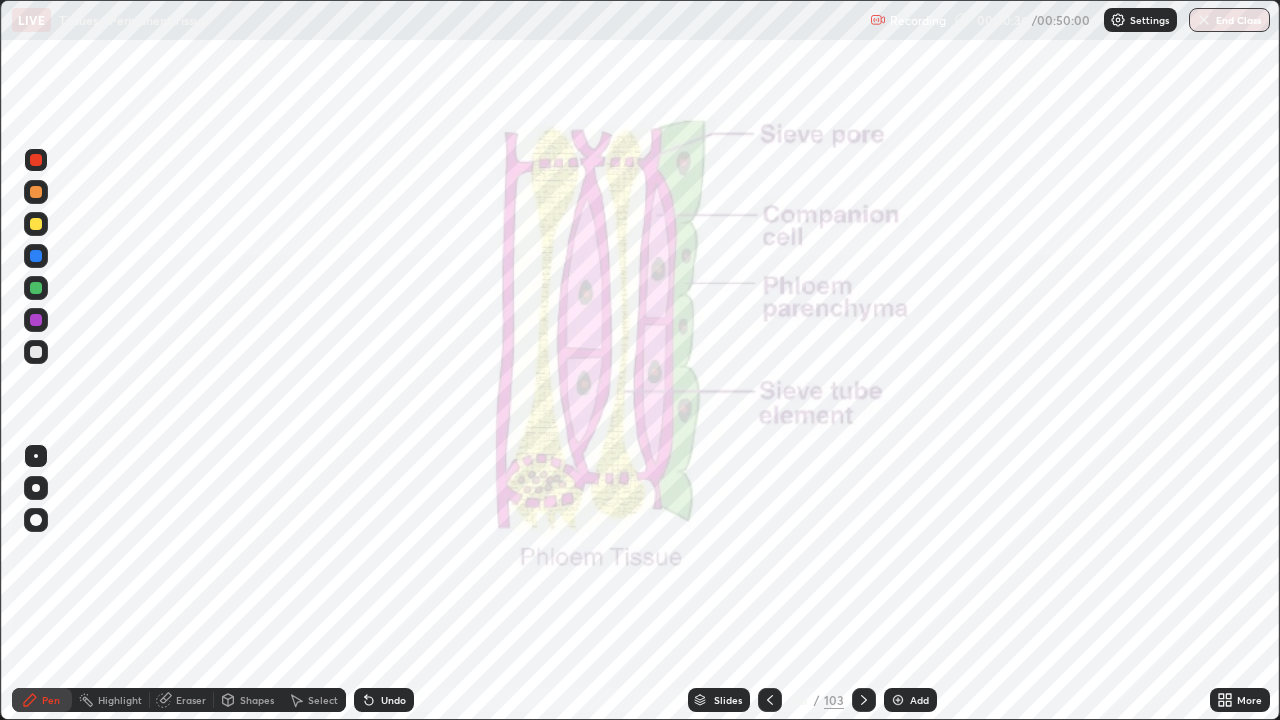 click 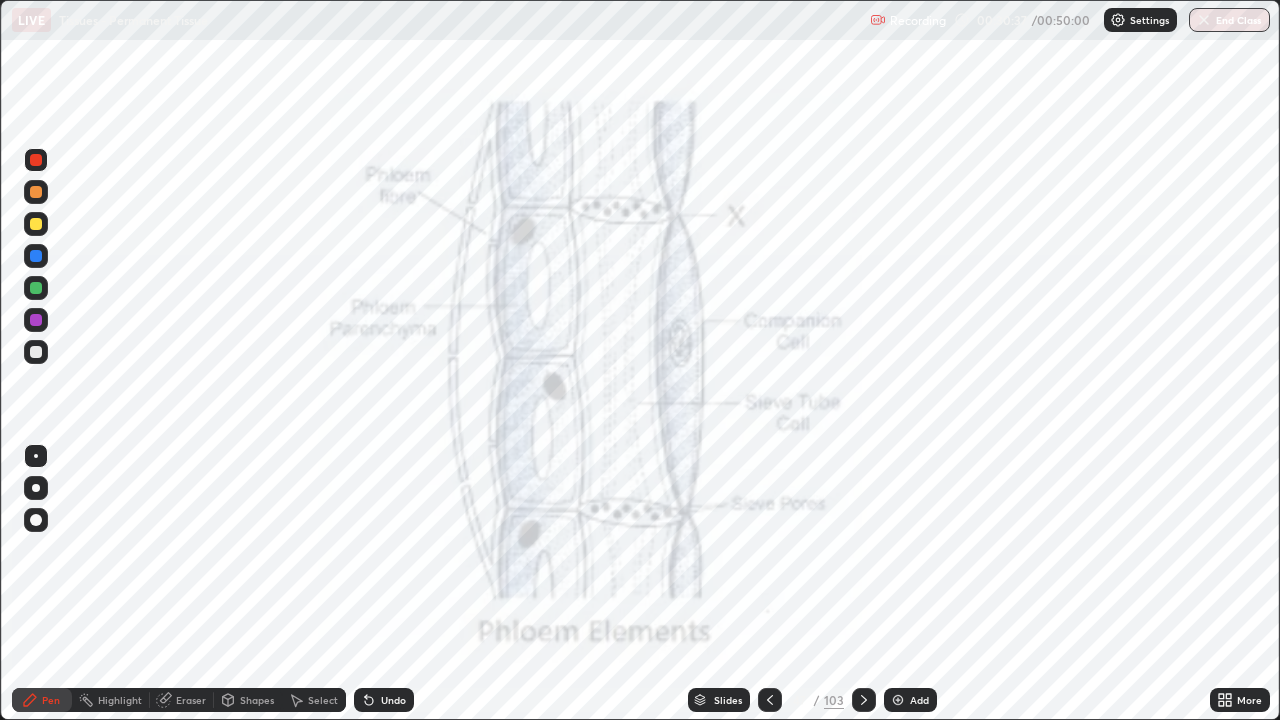 click 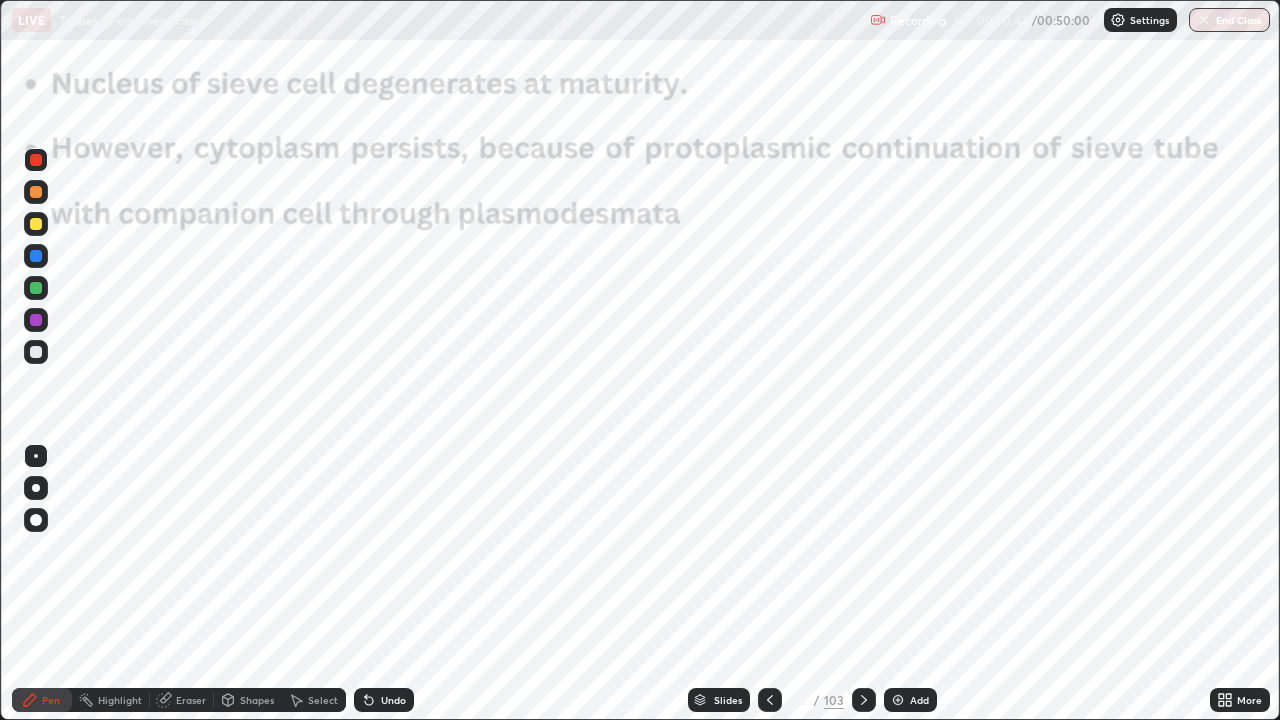click at bounding box center [36, 160] 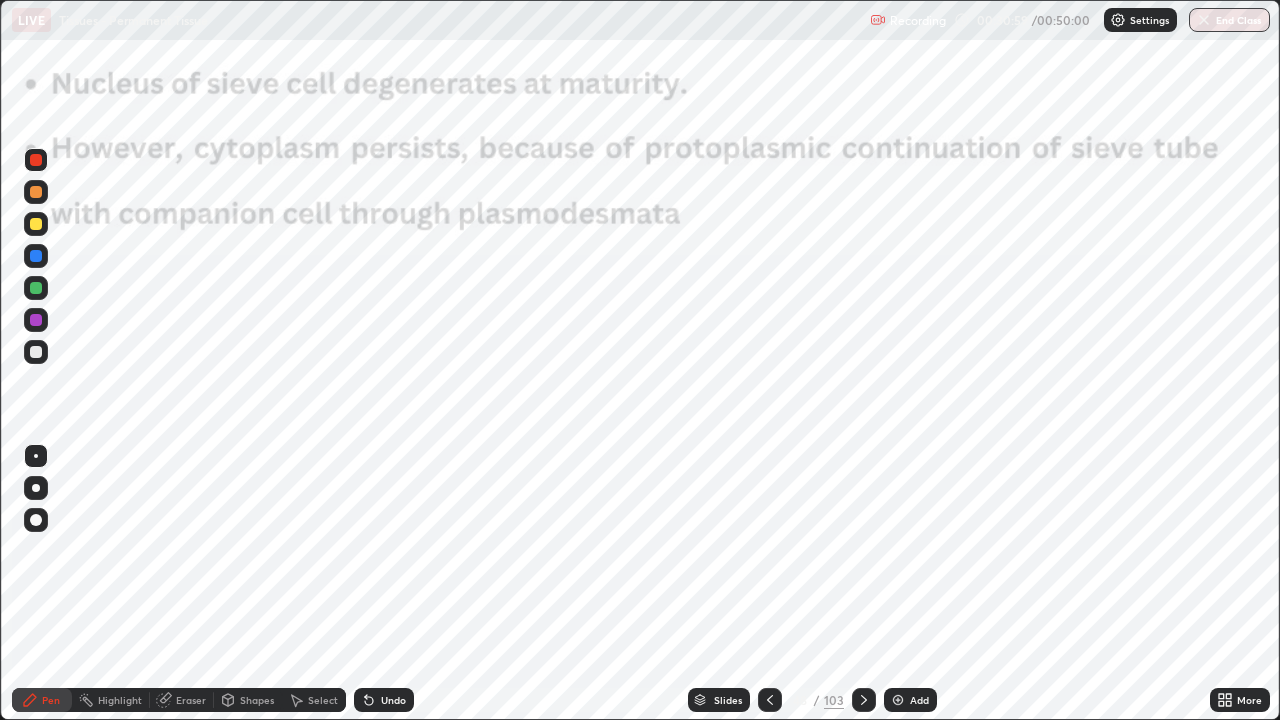 click on "Slides" at bounding box center [728, 700] 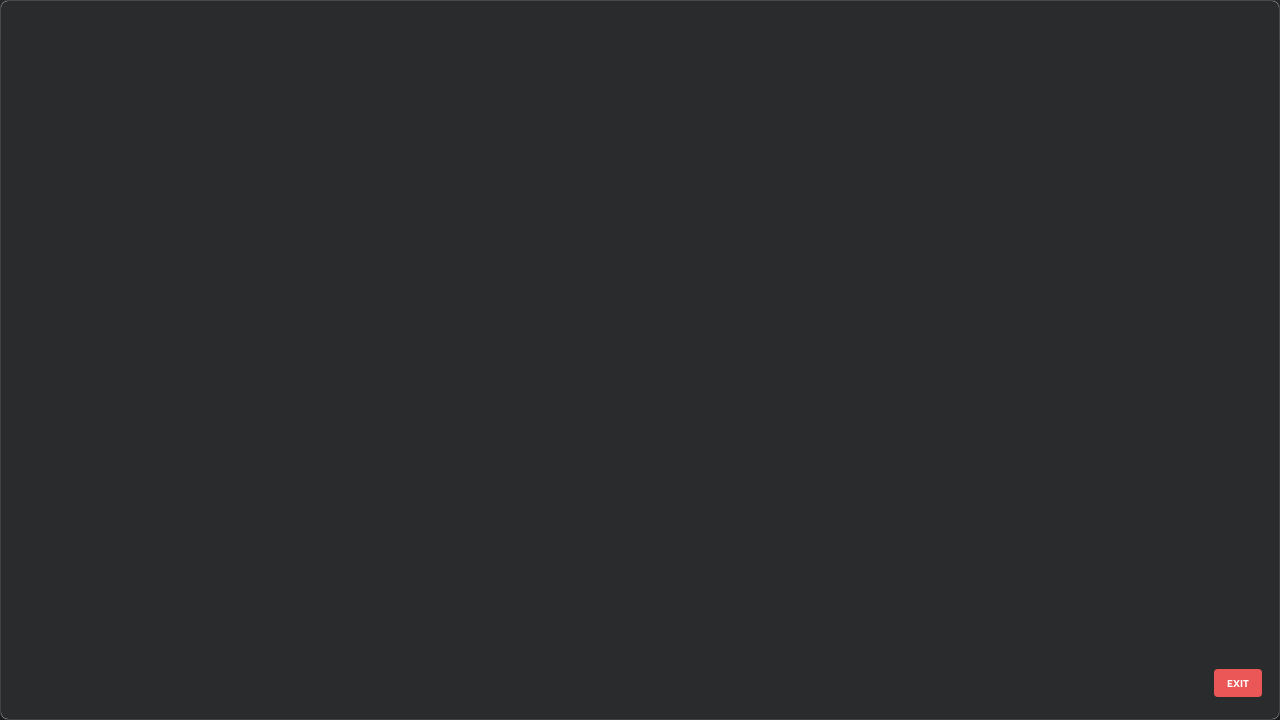 scroll, scrollTop: 2876, scrollLeft: 0, axis: vertical 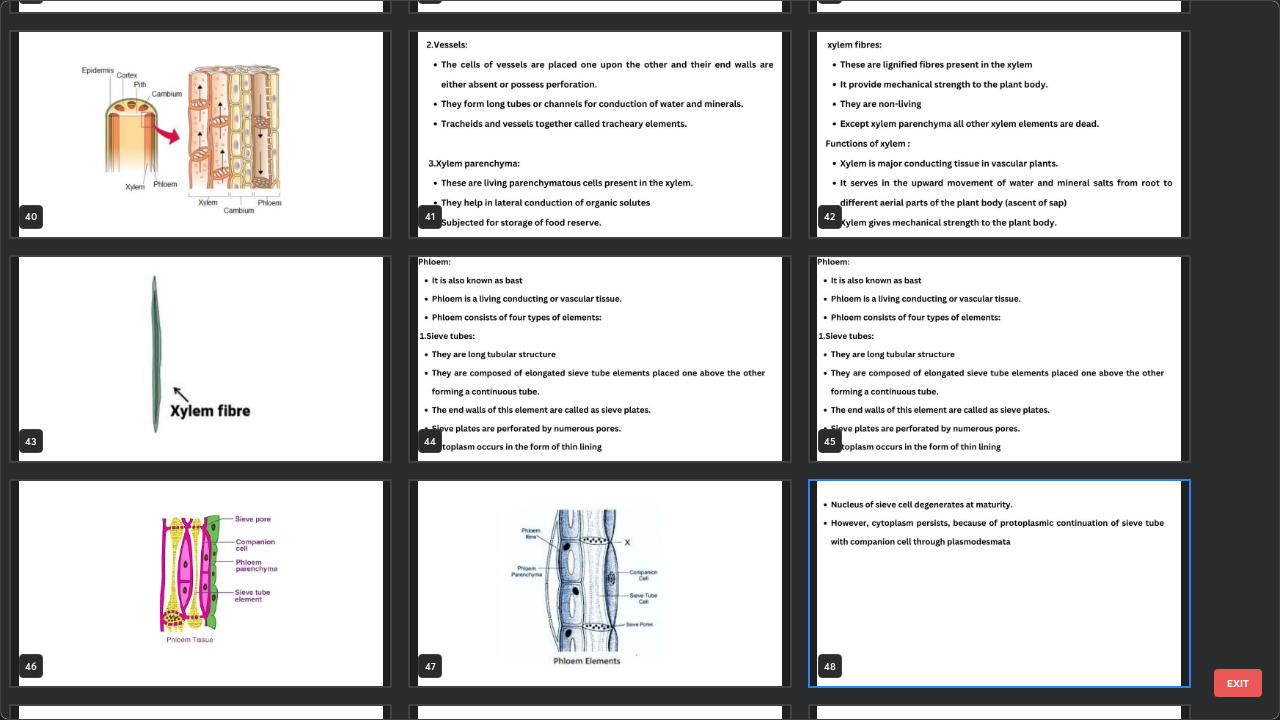 click at bounding box center [599, 583] 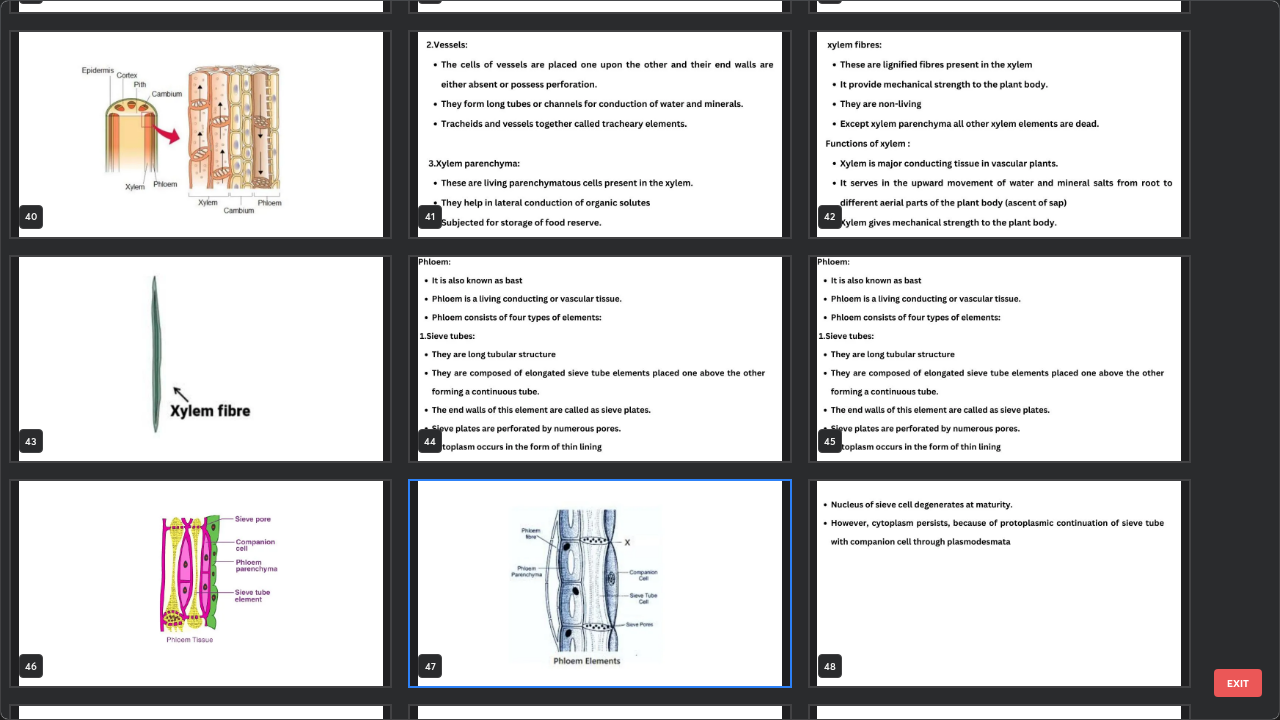 click at bounding box center [599, 583] 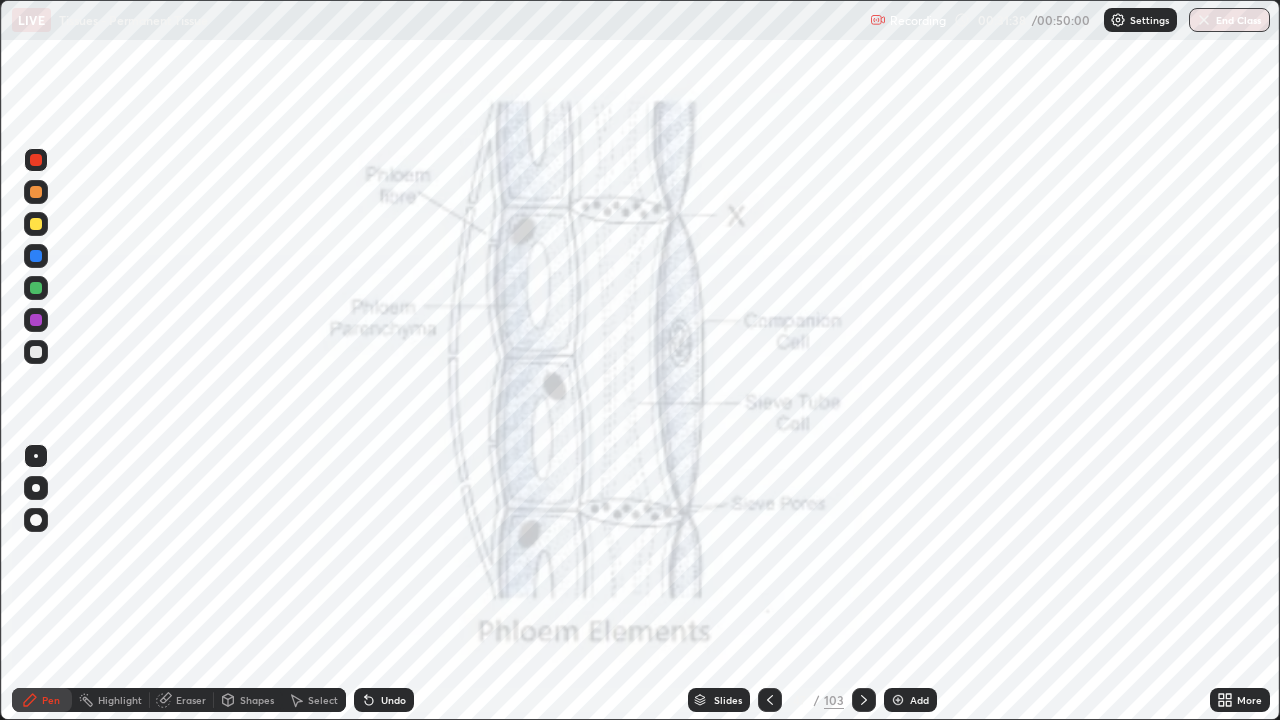 click on "Slides" at bounding box center (728, 700) 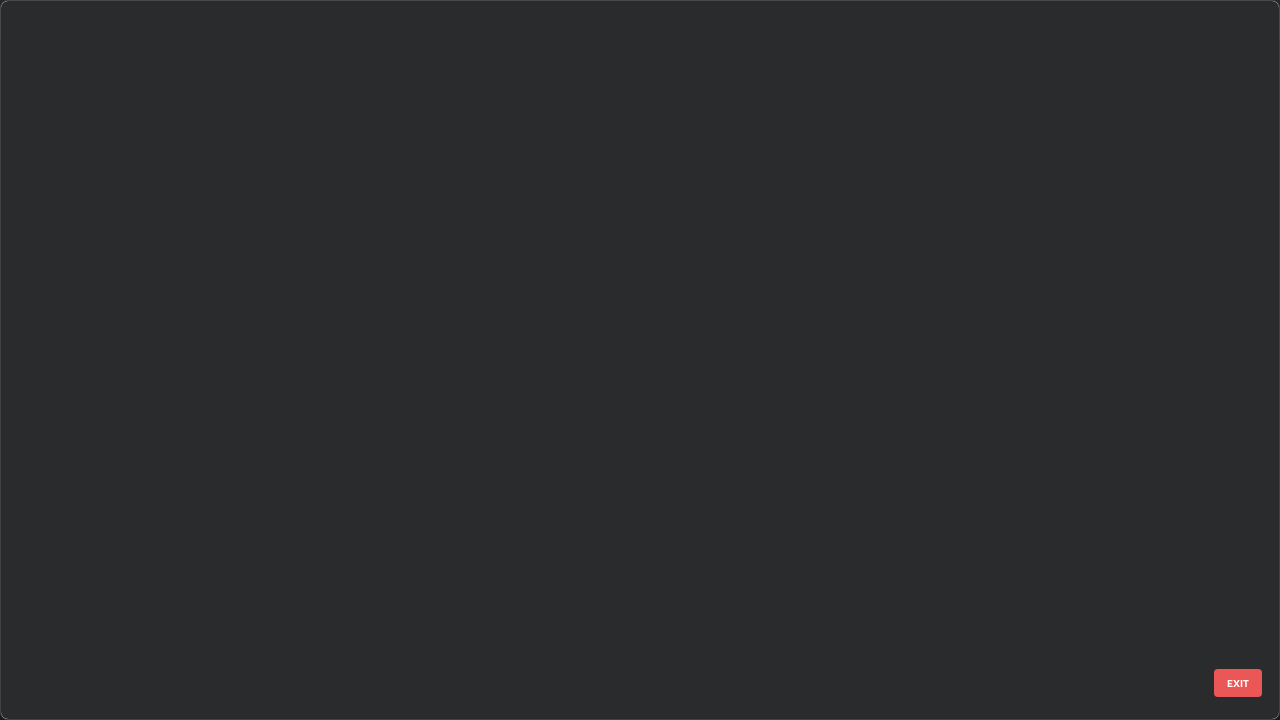scroll, scrollTop: 2876, scrollLeft: 0, axis: vertical 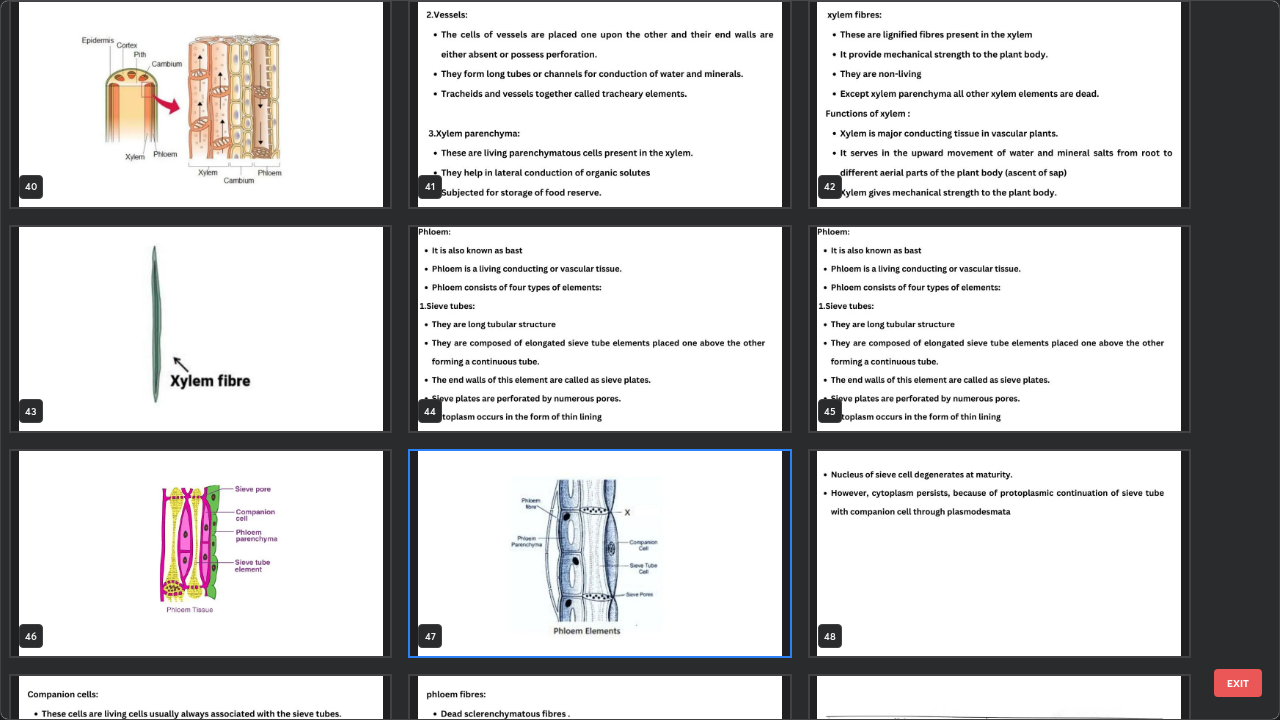 click at bounding box center (999, 553) 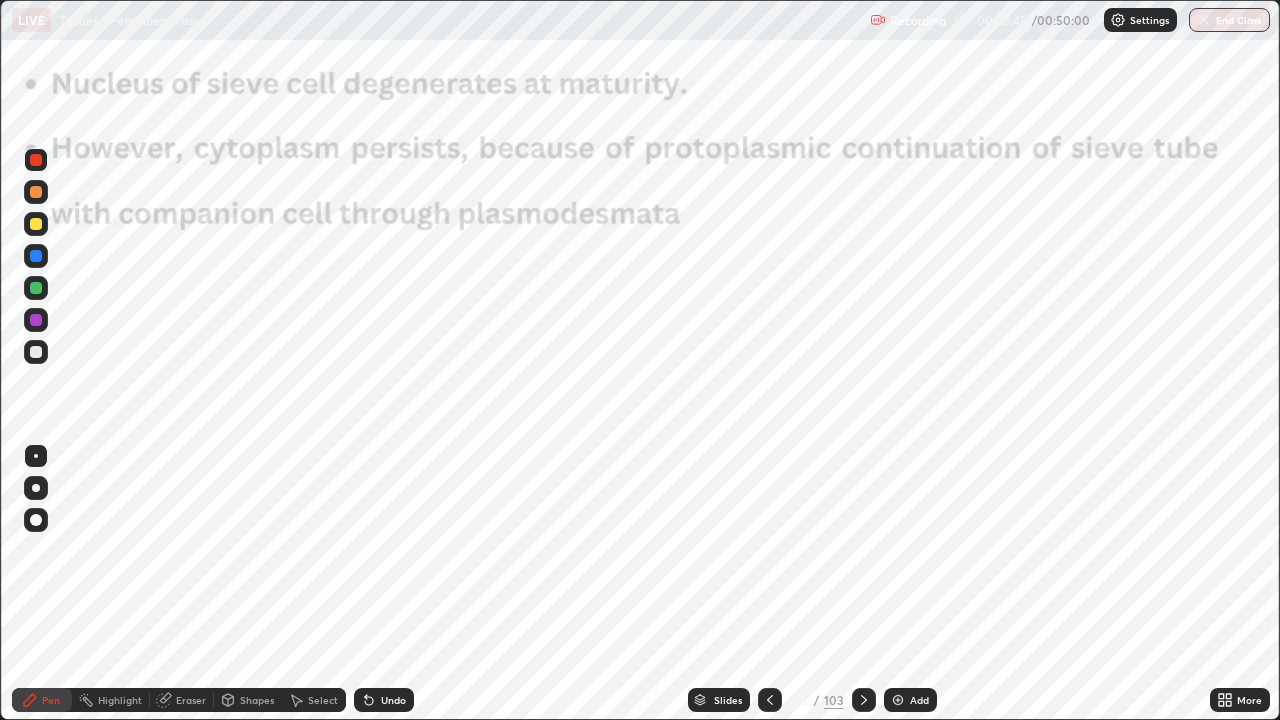 click at bounding box center (898, 700) 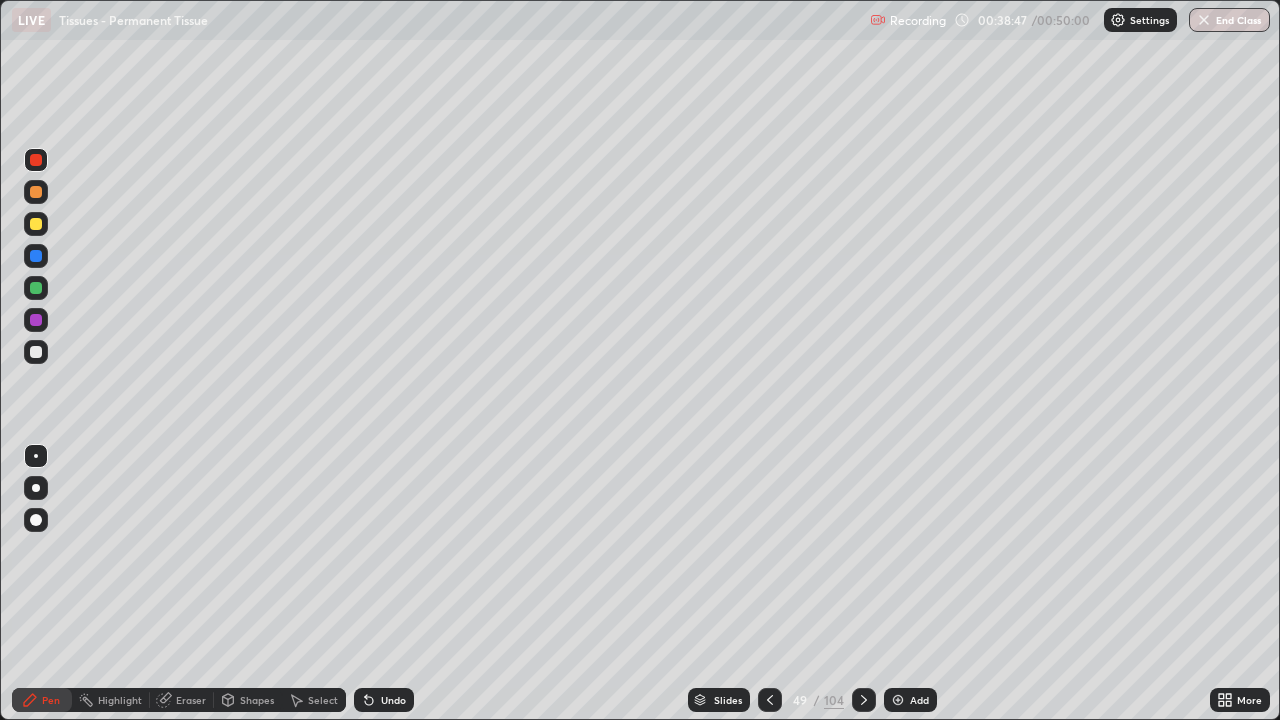 click 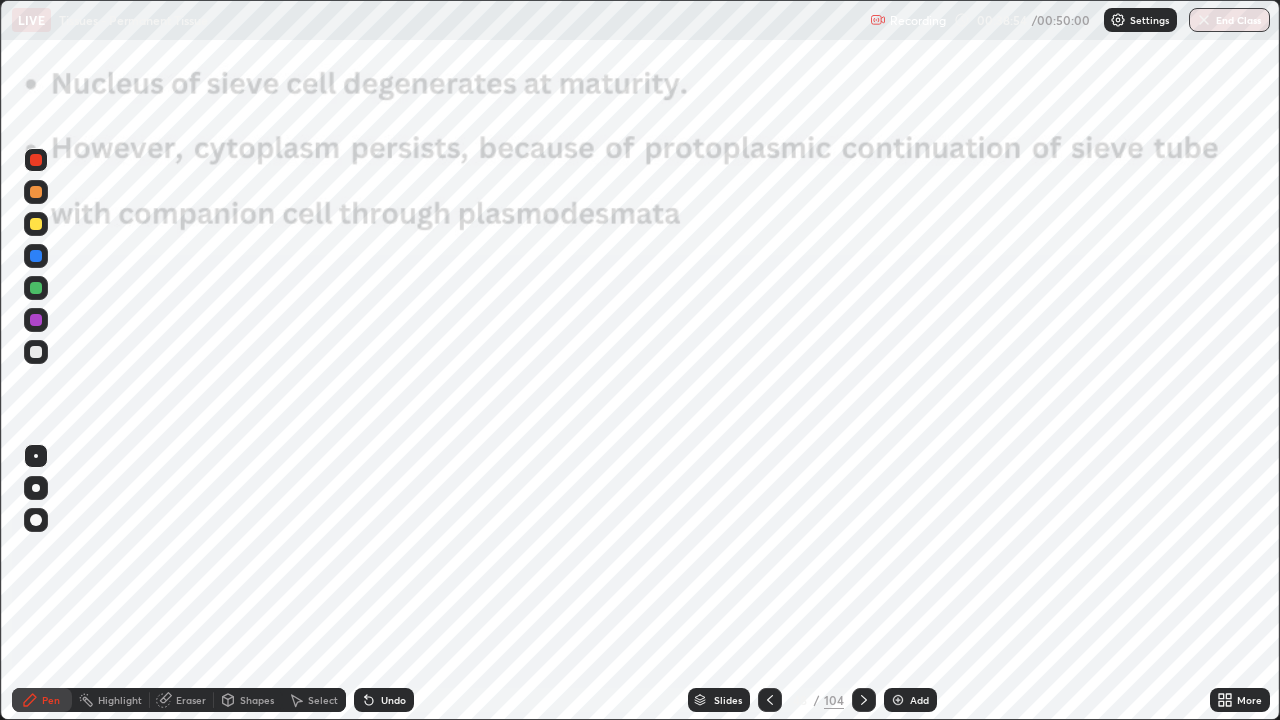click at bounding box center (864, 700) 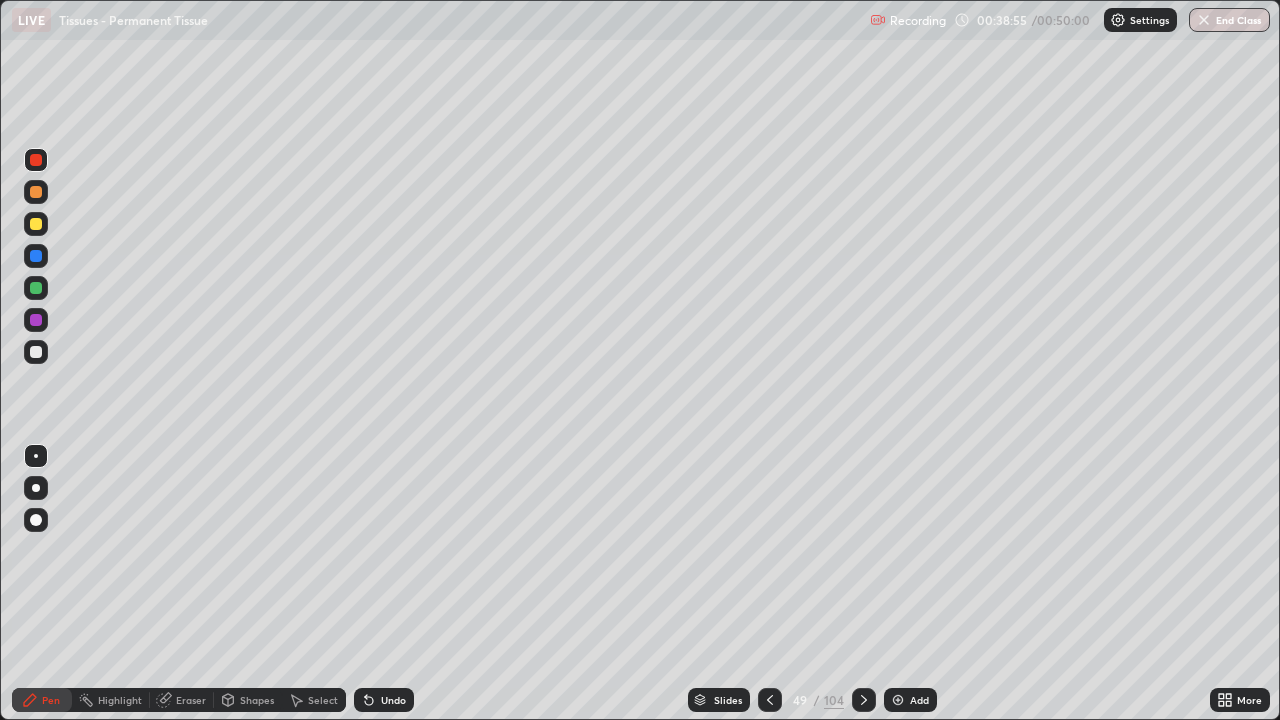 click 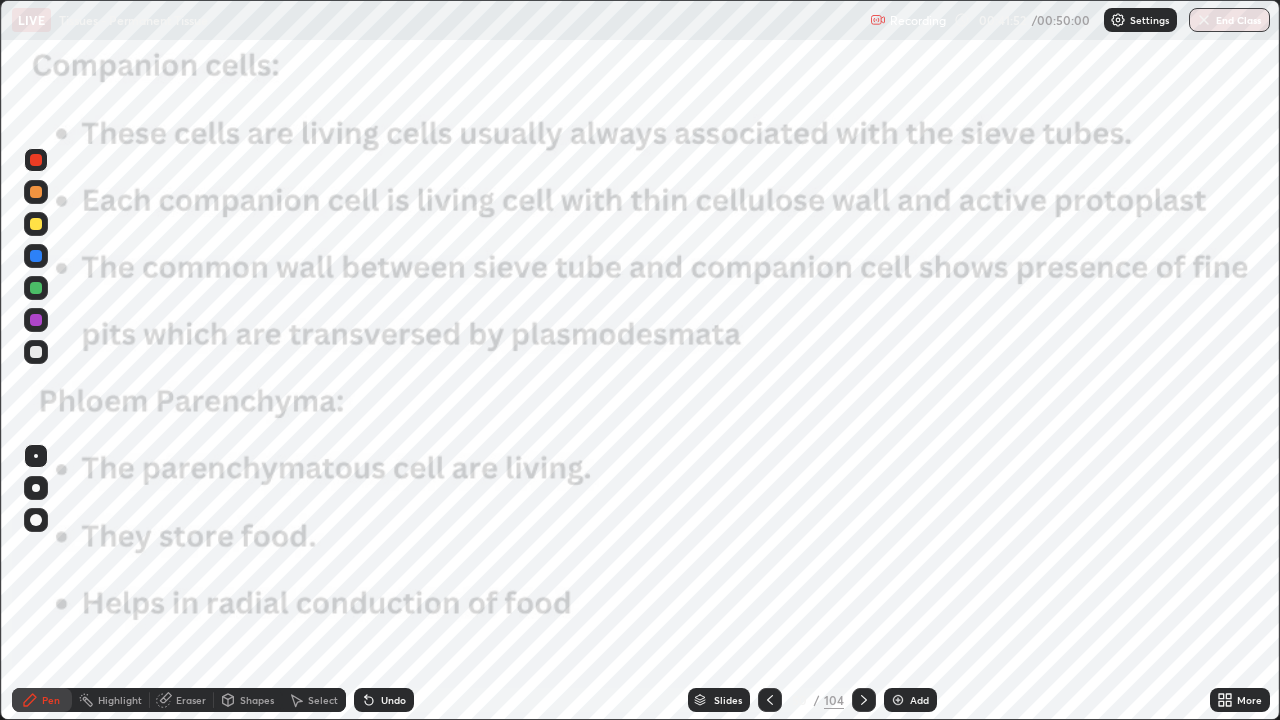click on "Add" at bounding box center [910, 700] 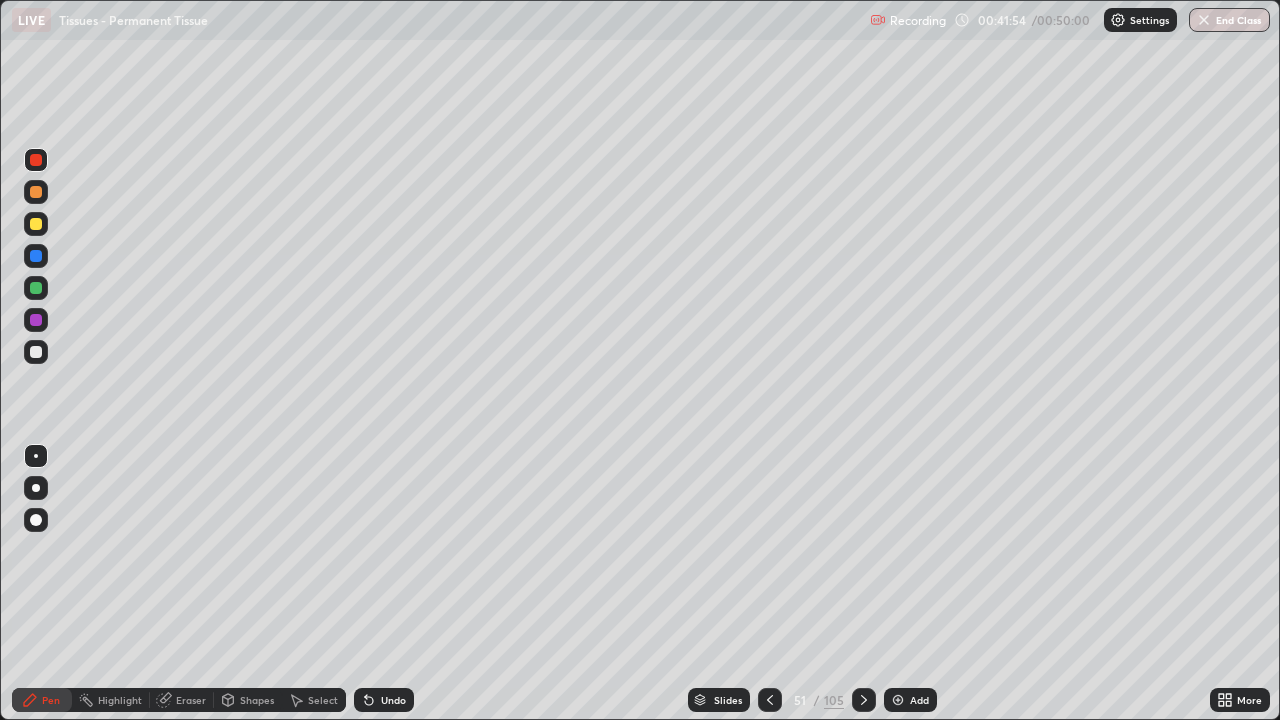 click 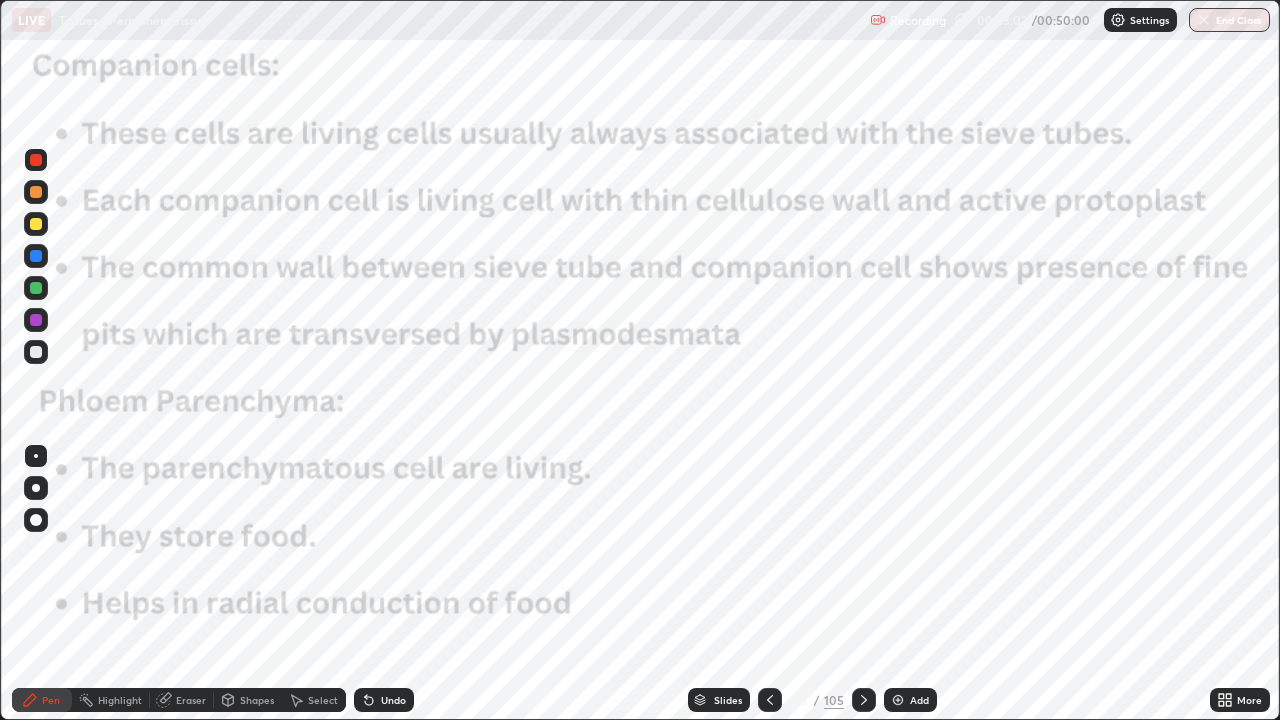 click on "Slides" at bounding box center [728, 700] 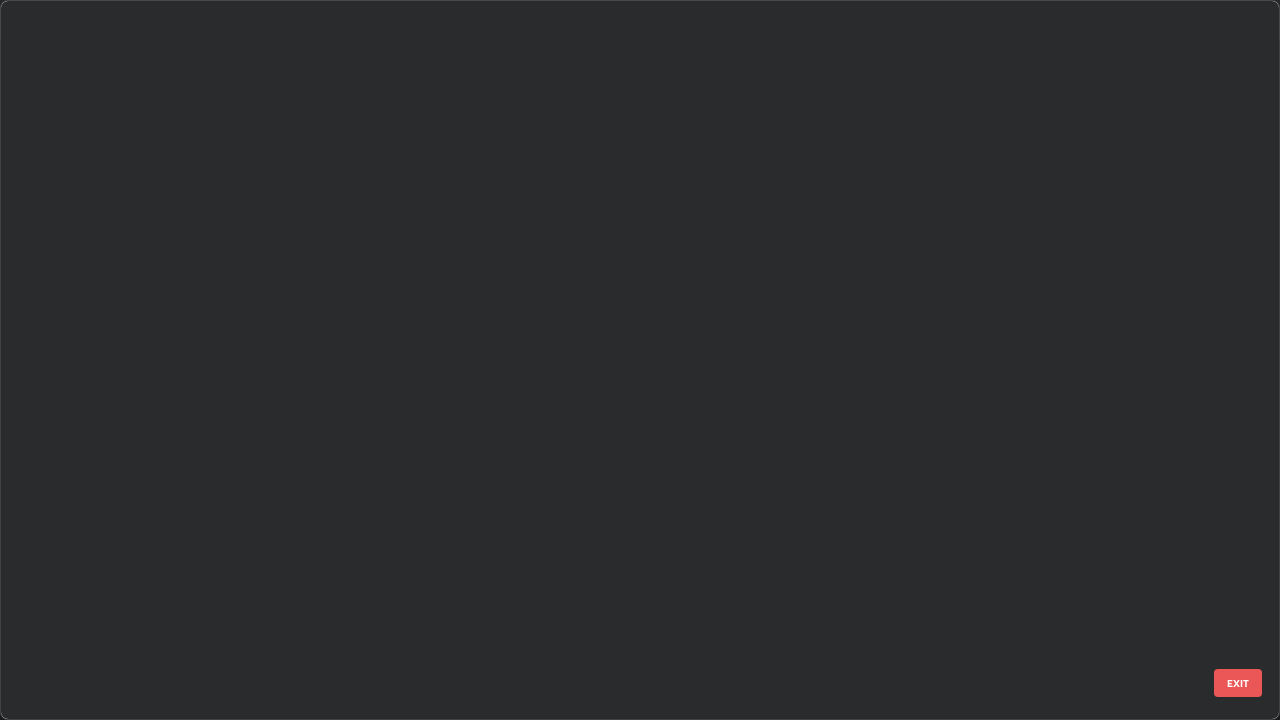 scroll, scrollTop: 3100, scrollLeft: 0, axis: vertical 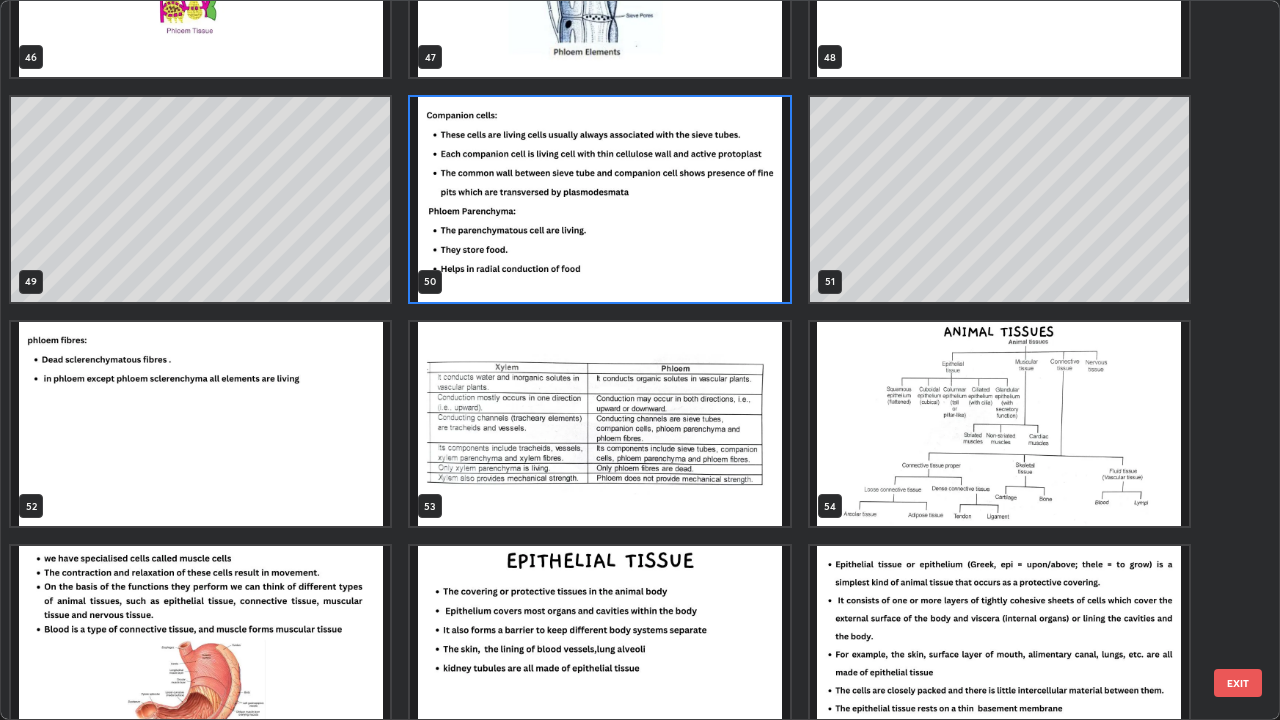 click at bounding box center [200, 424] 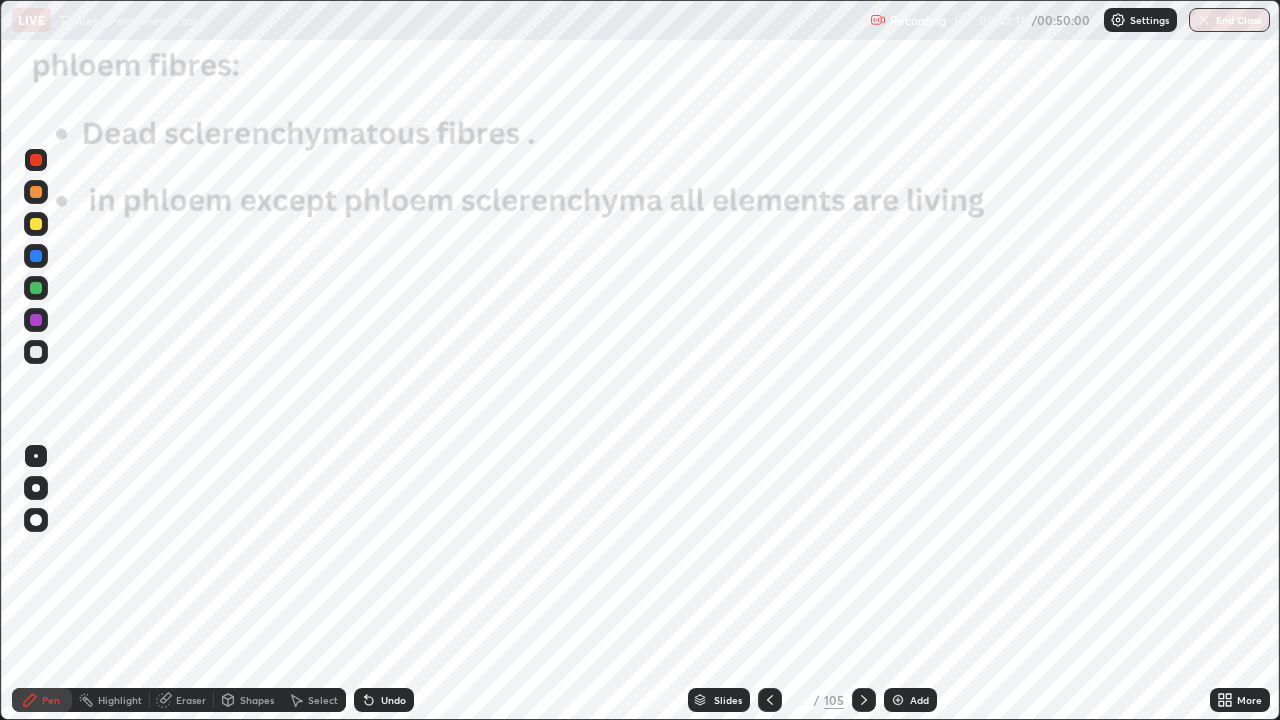 click 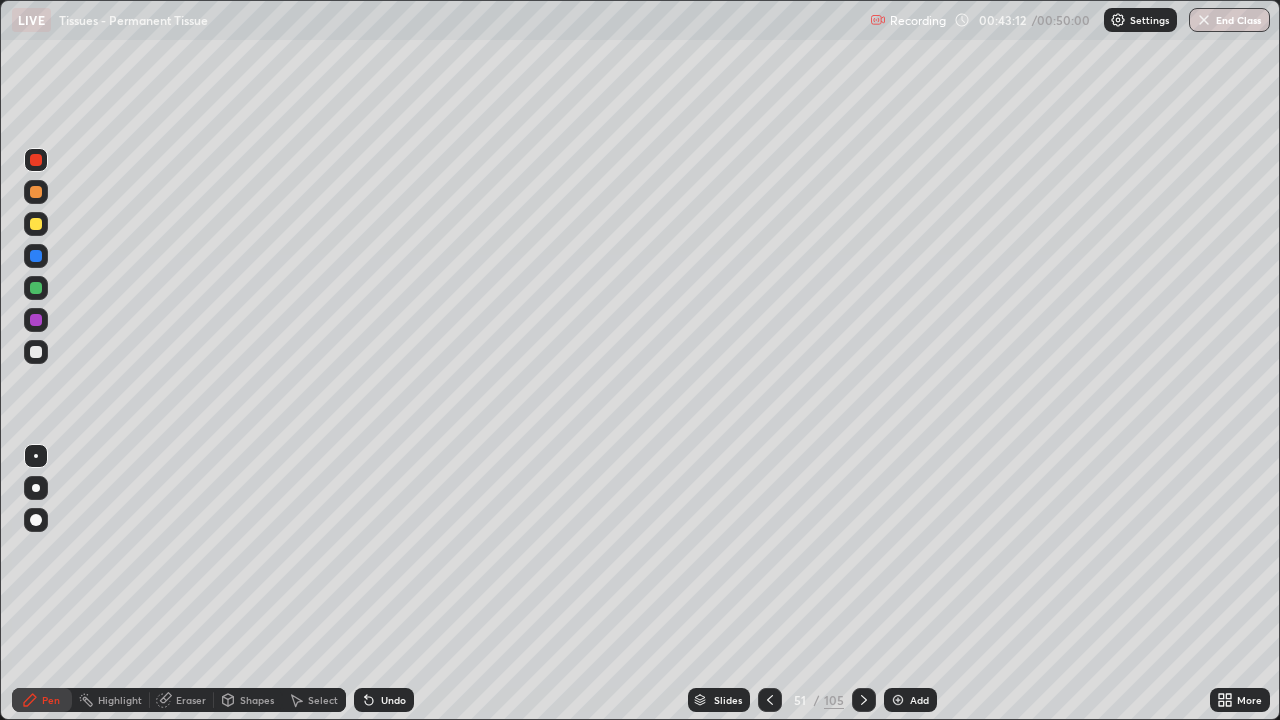 click 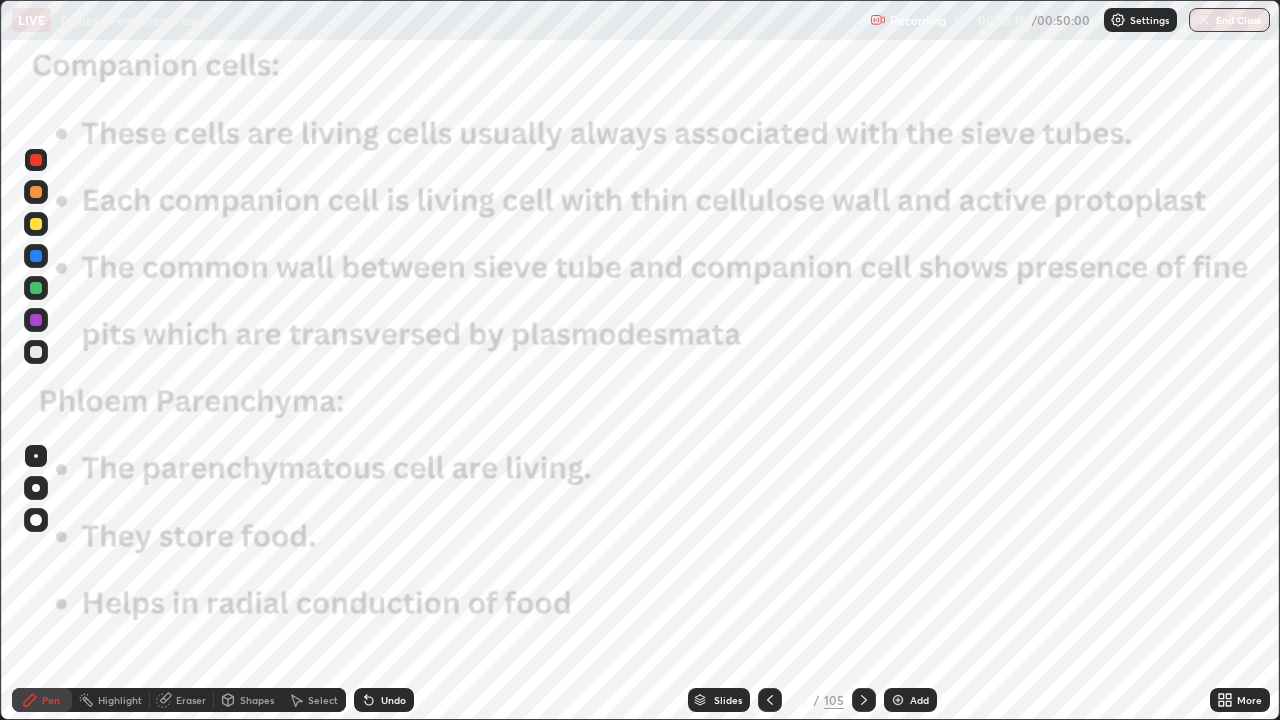 click at bounding box center [898, 700] 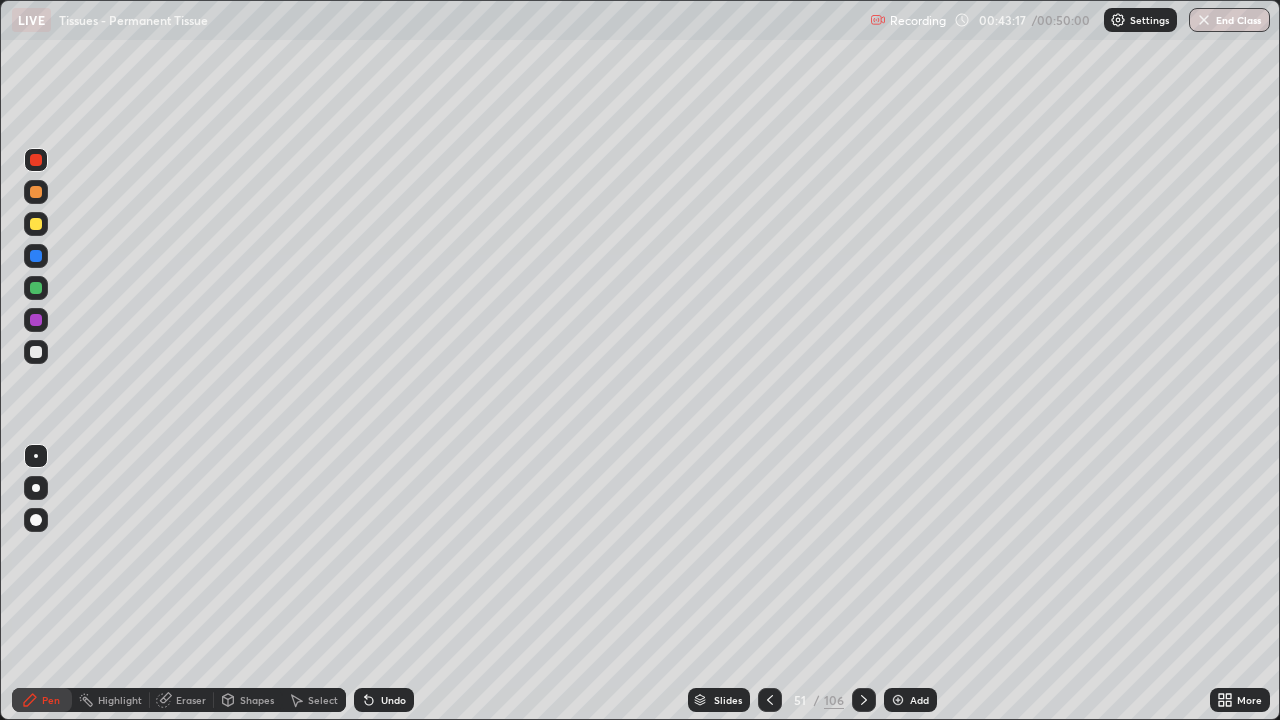 click 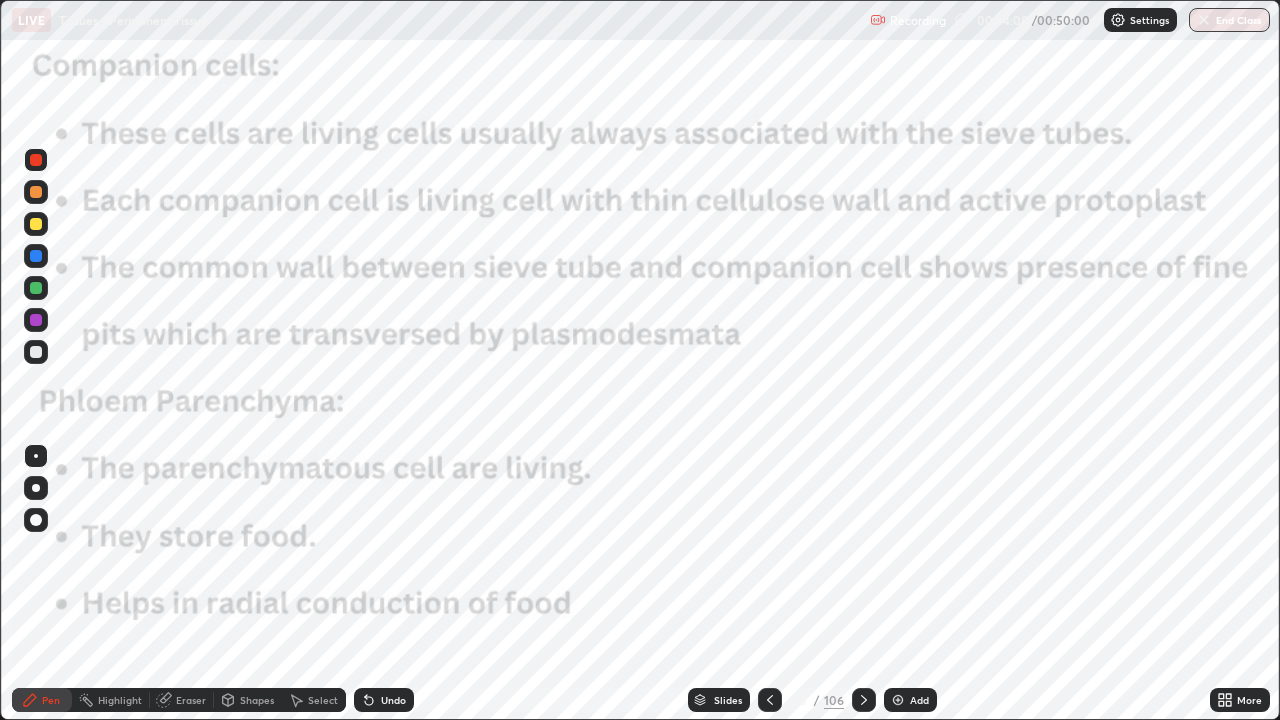 click on "Add" at bounding box center (919, 700) 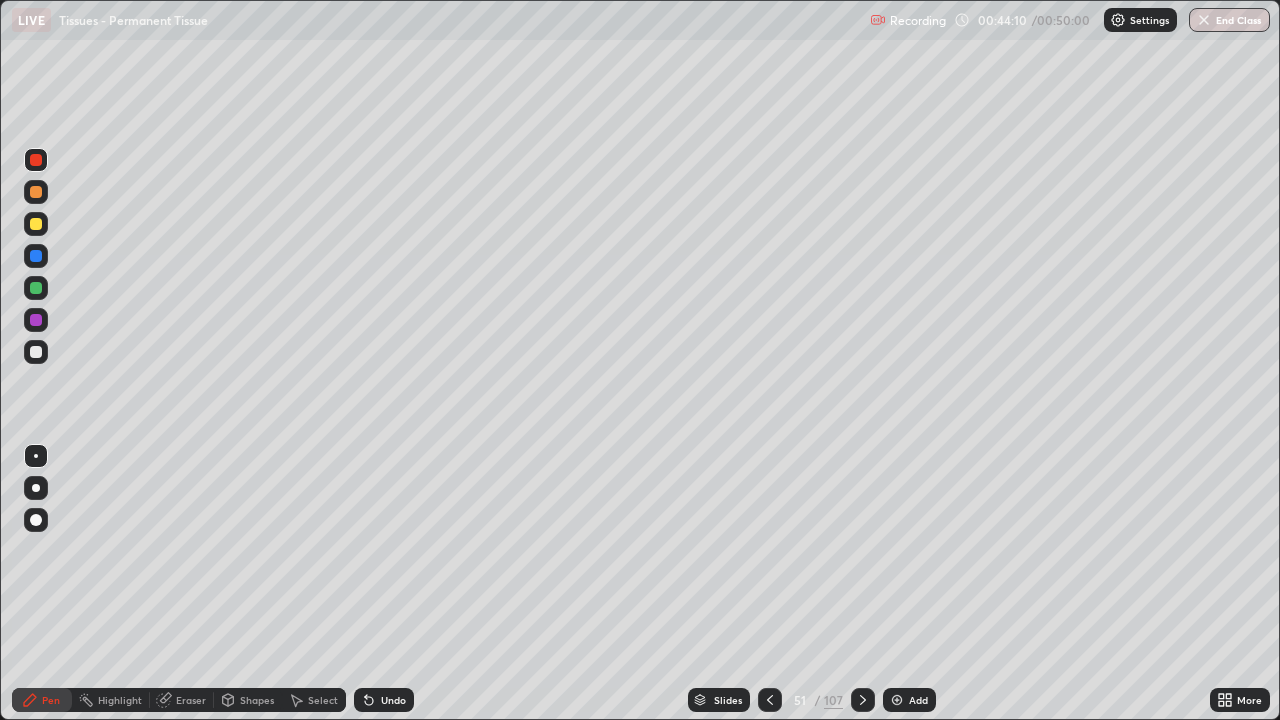 click on "Slides" at bounding box center (728, 700) 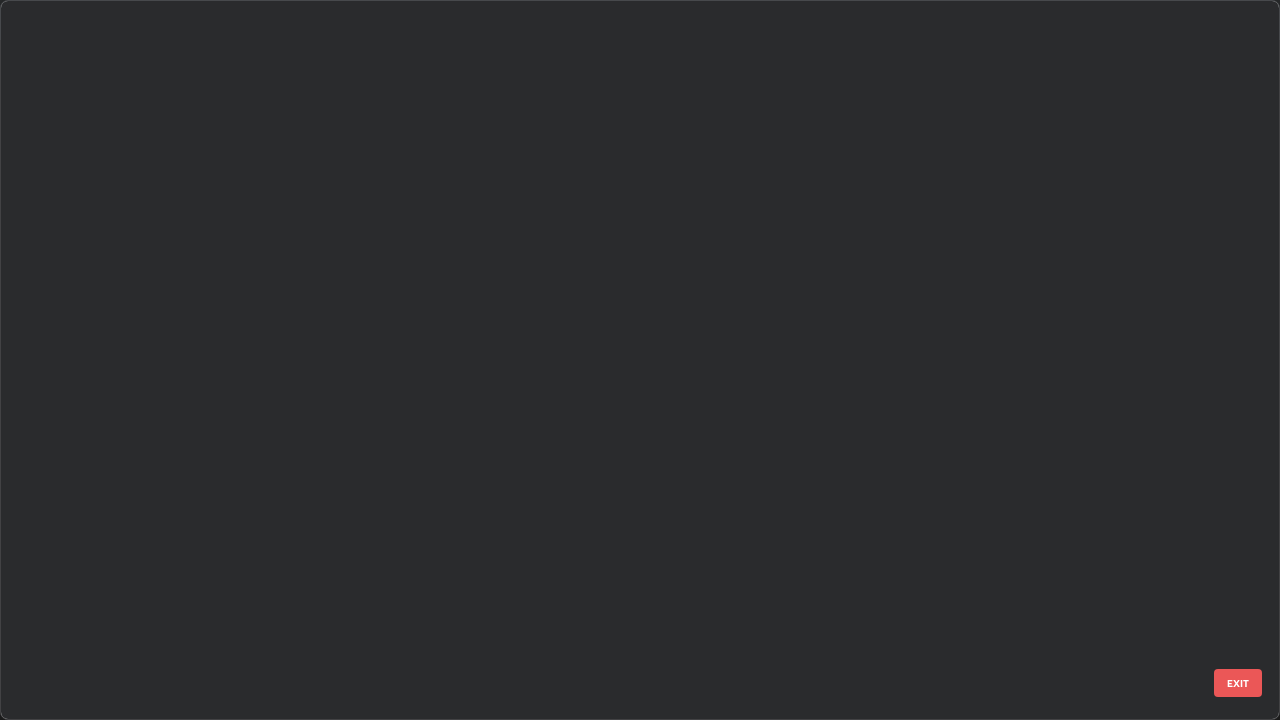 scroll, scrollTop: 3100, scrollLeft: 0, axis: vertical 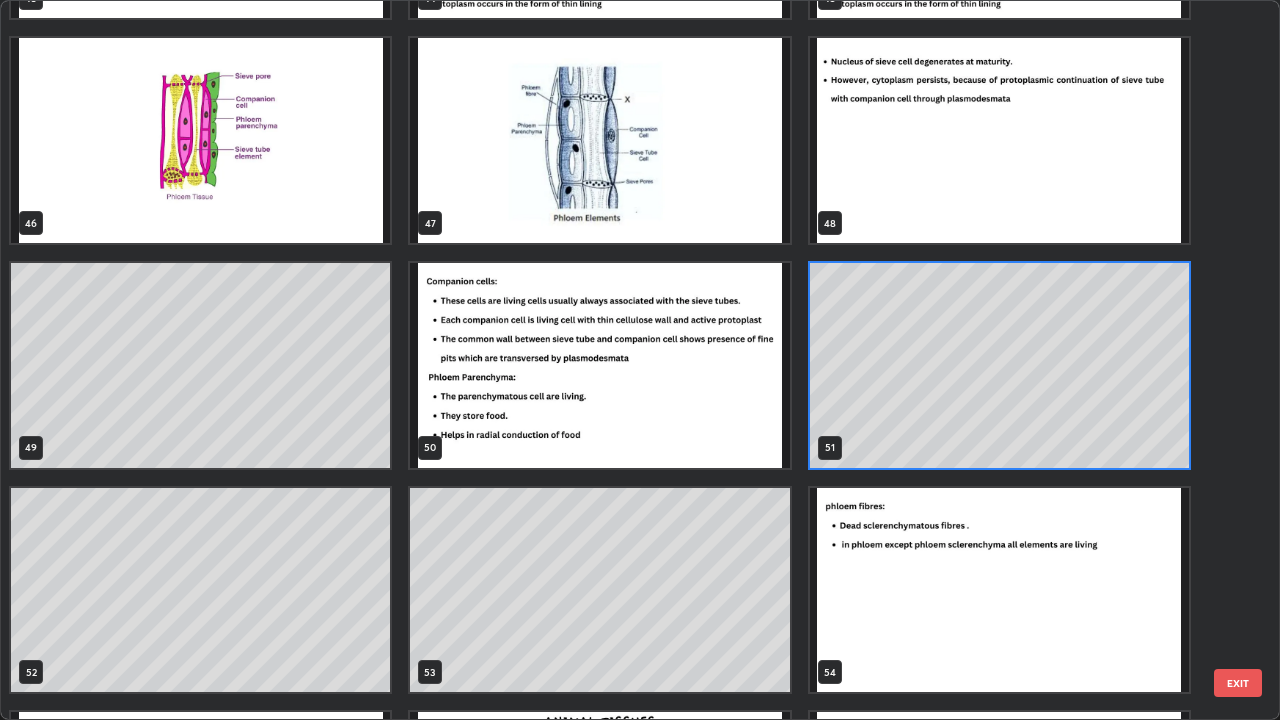 click at bounding box center [599, 365] 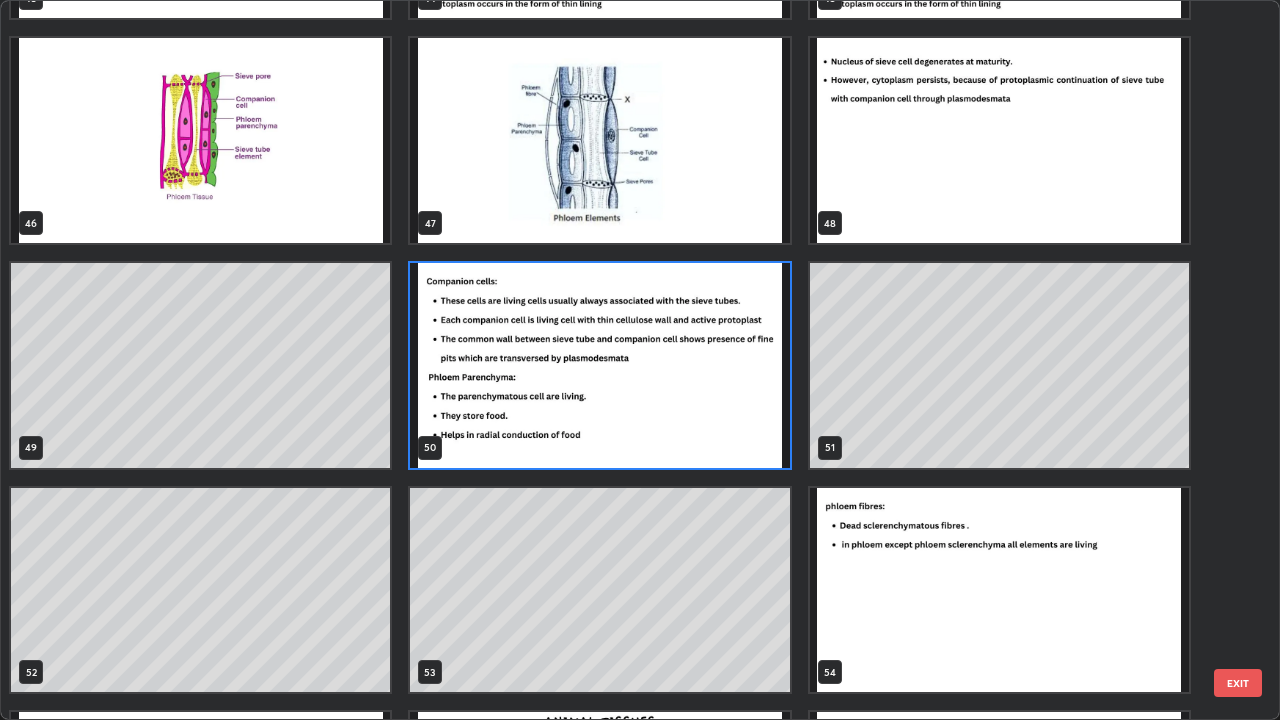 click at bounding box center [599, 365] 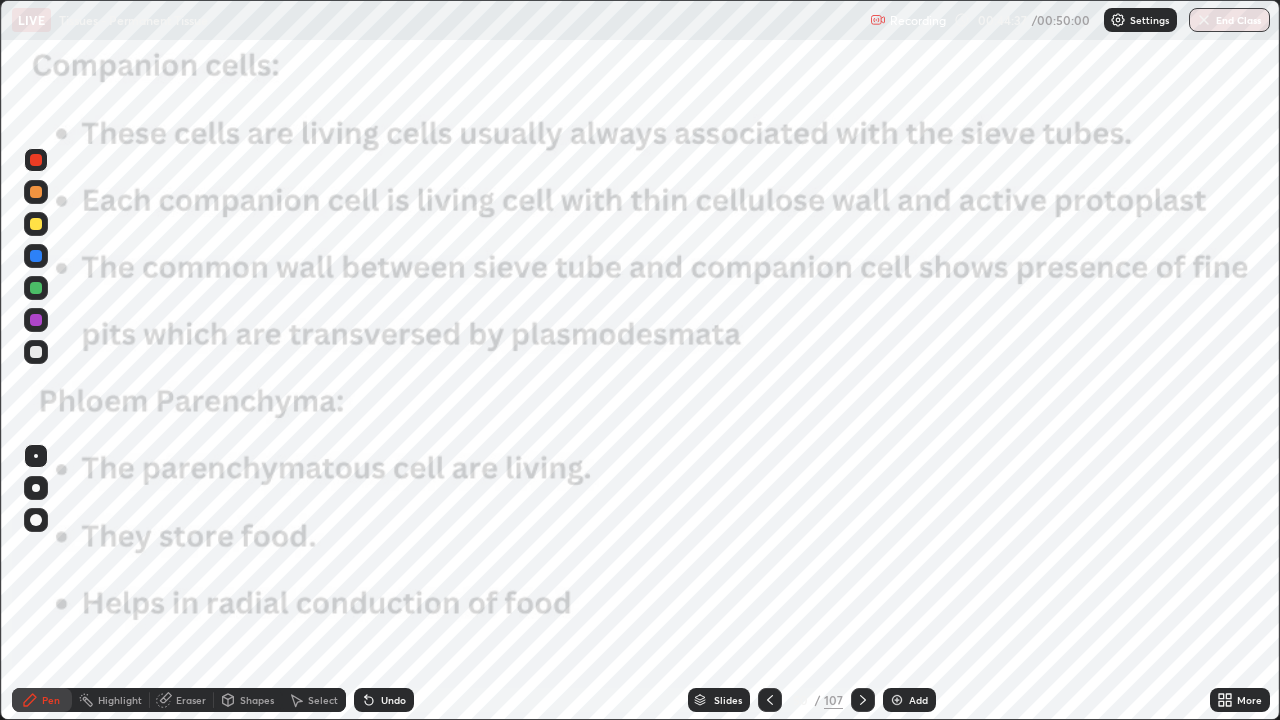 click on "Add" at bounding box center (909, 700) 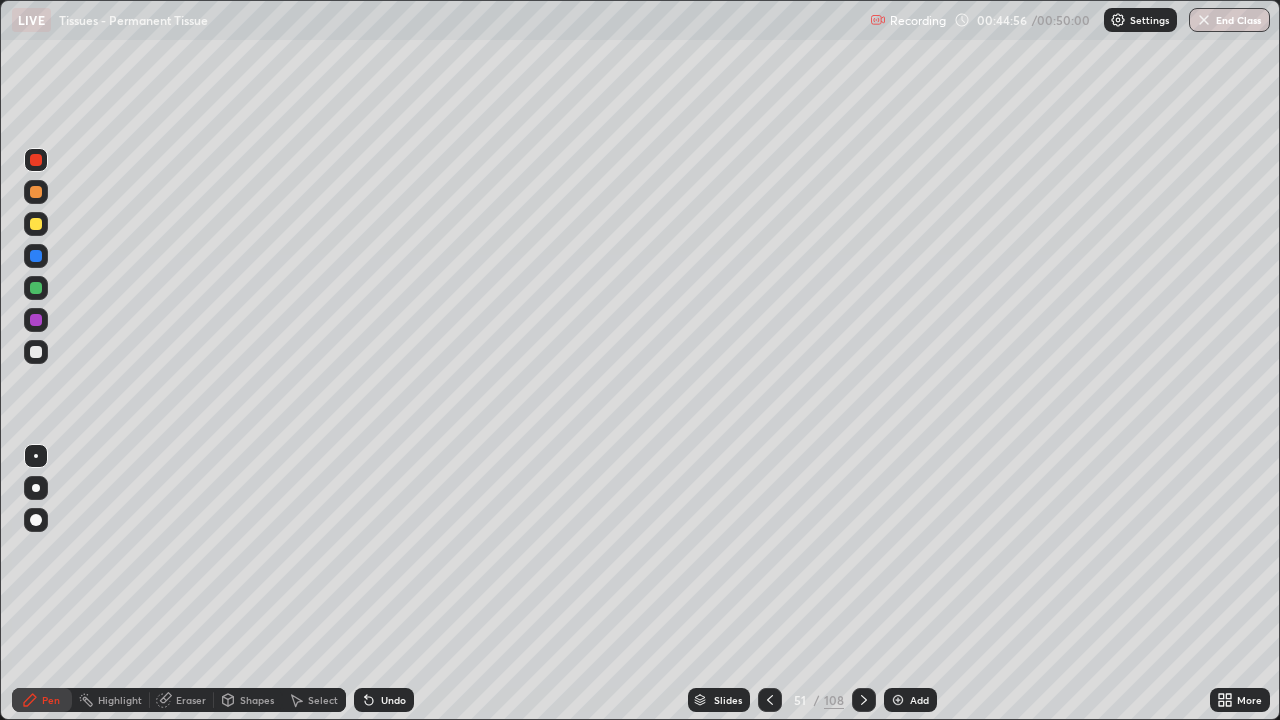 click on "End Class" at bounding box center [1229, 20] 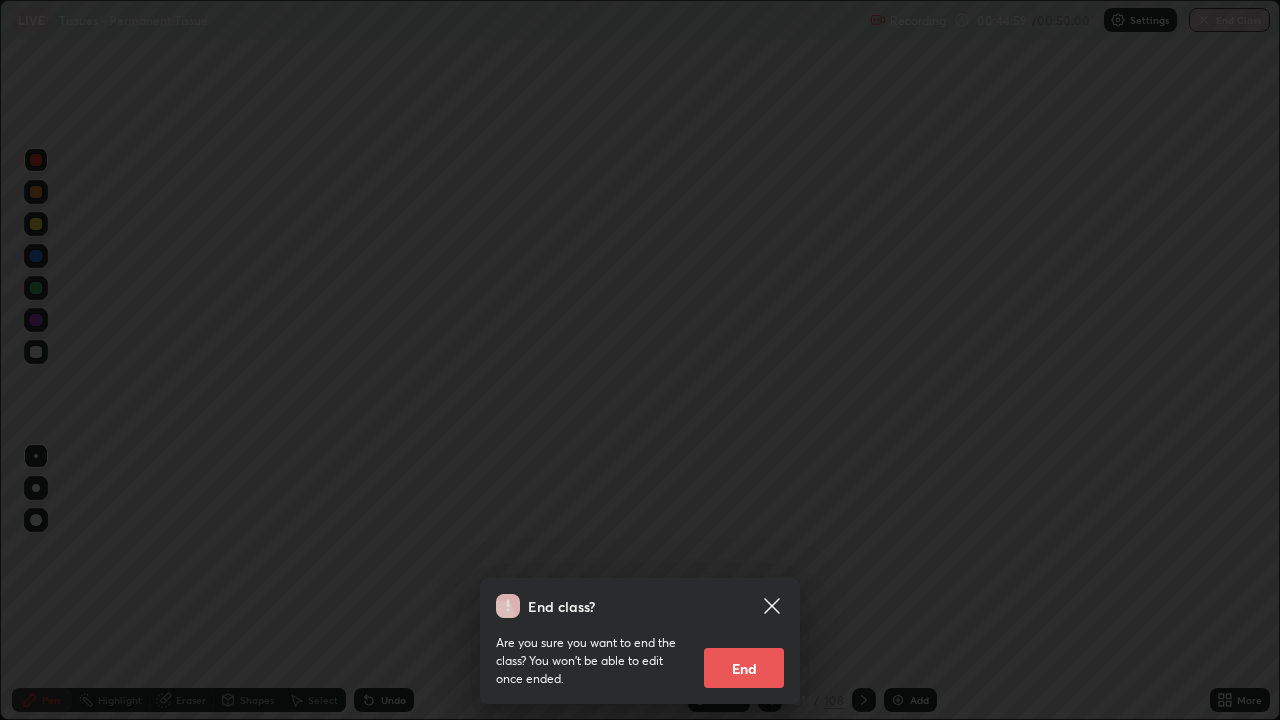 click on "End" at bounding box center (744, 668) 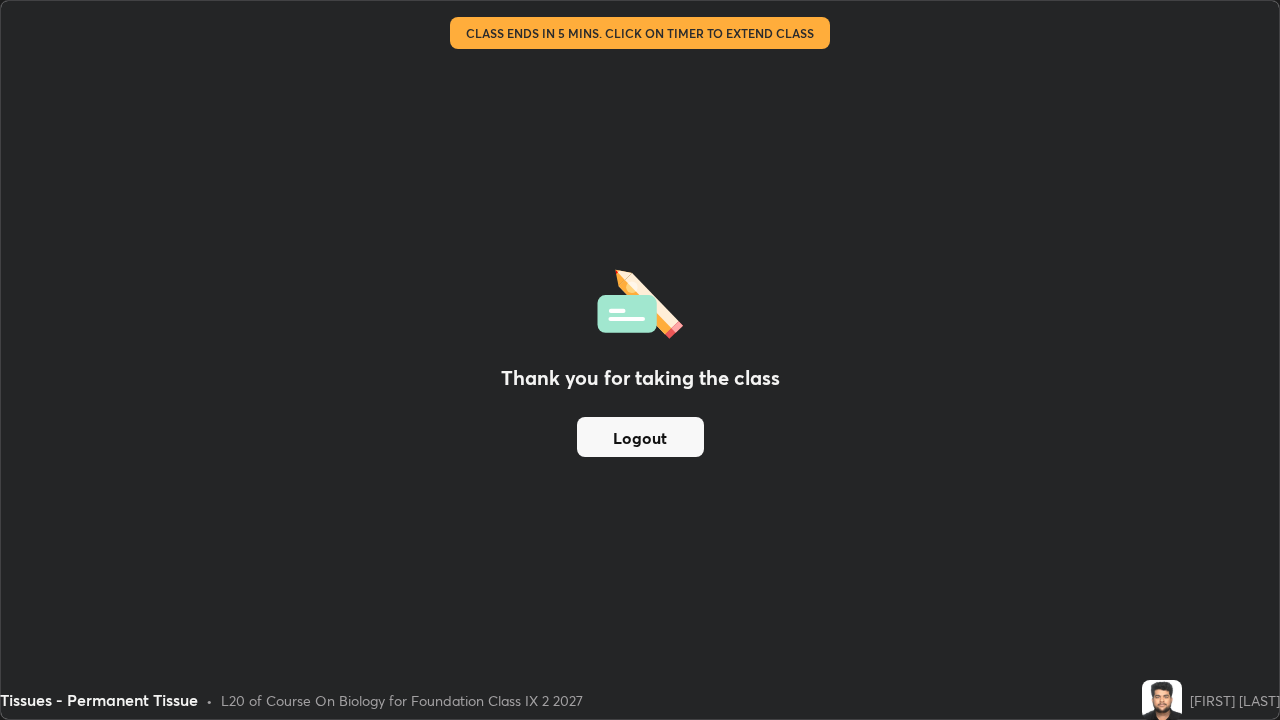 click on "Logout" at bounding box center [640, 437] 